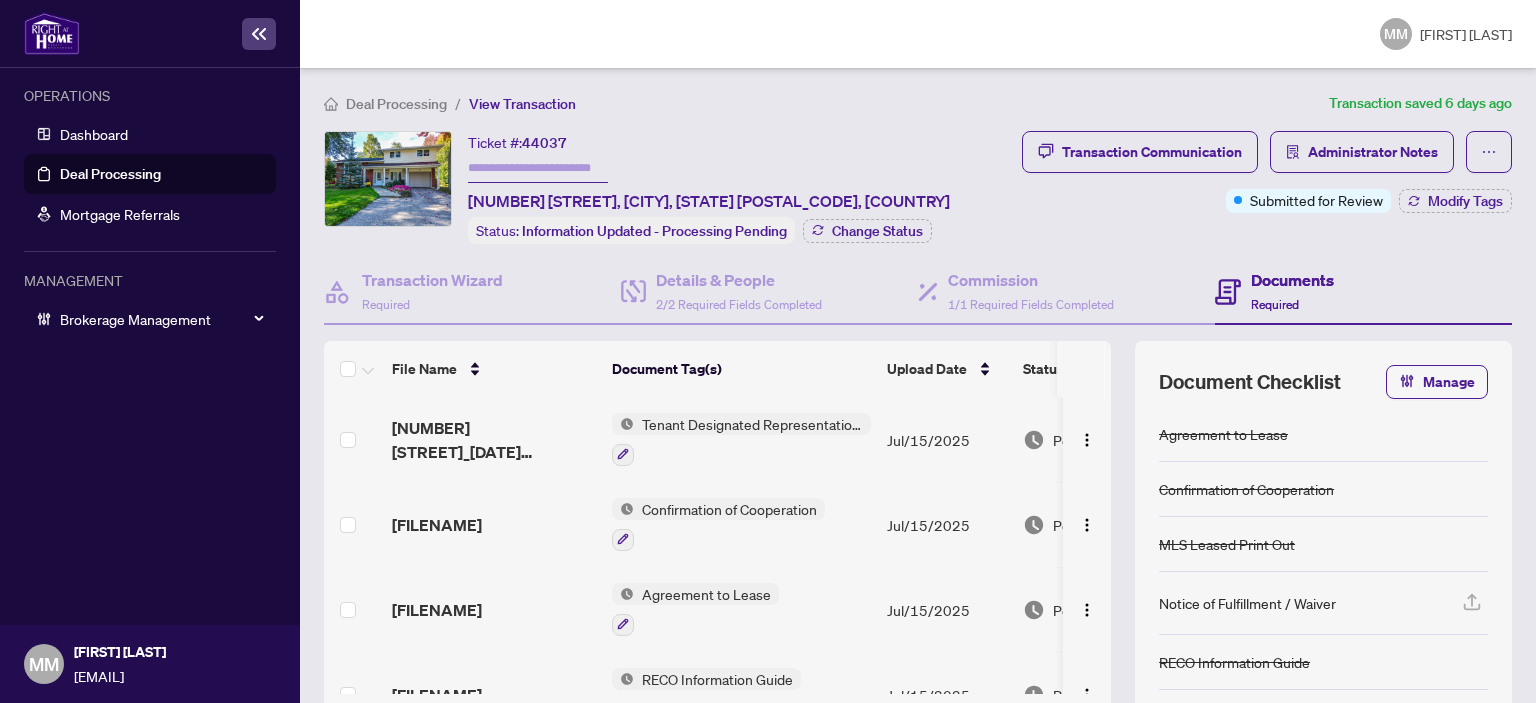 scroll, scrollTop: 0, scrollLeft: 0, axis: both 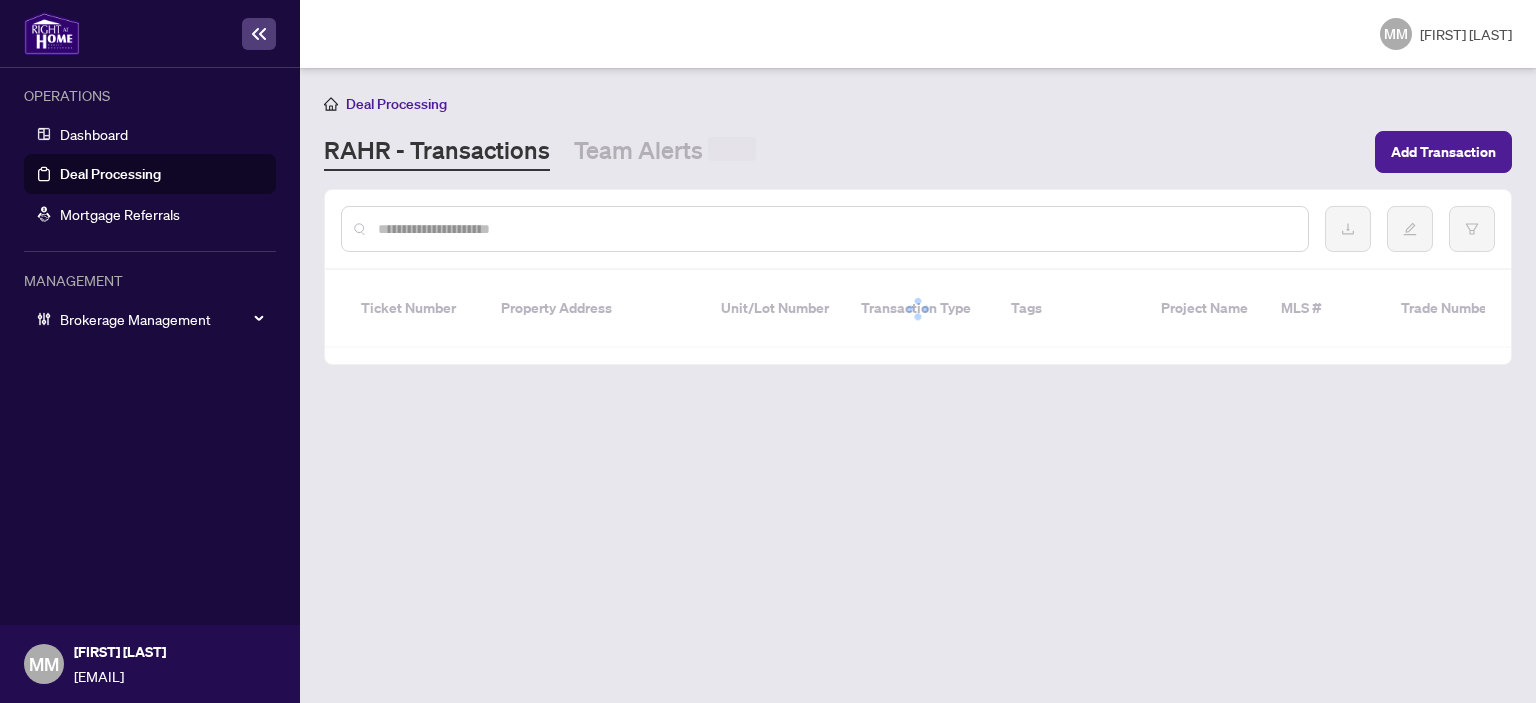 click at bounding box center (835, 229) 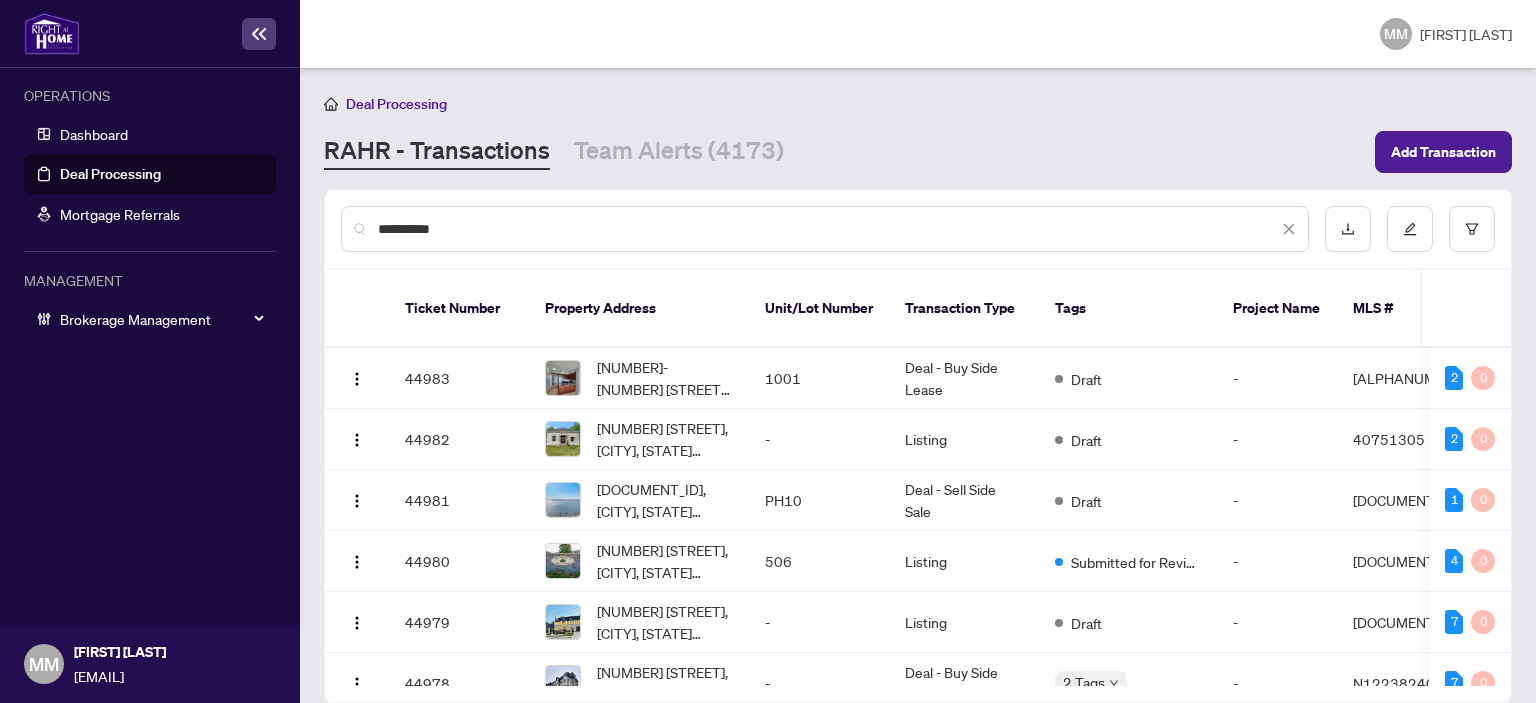 type on "**********" 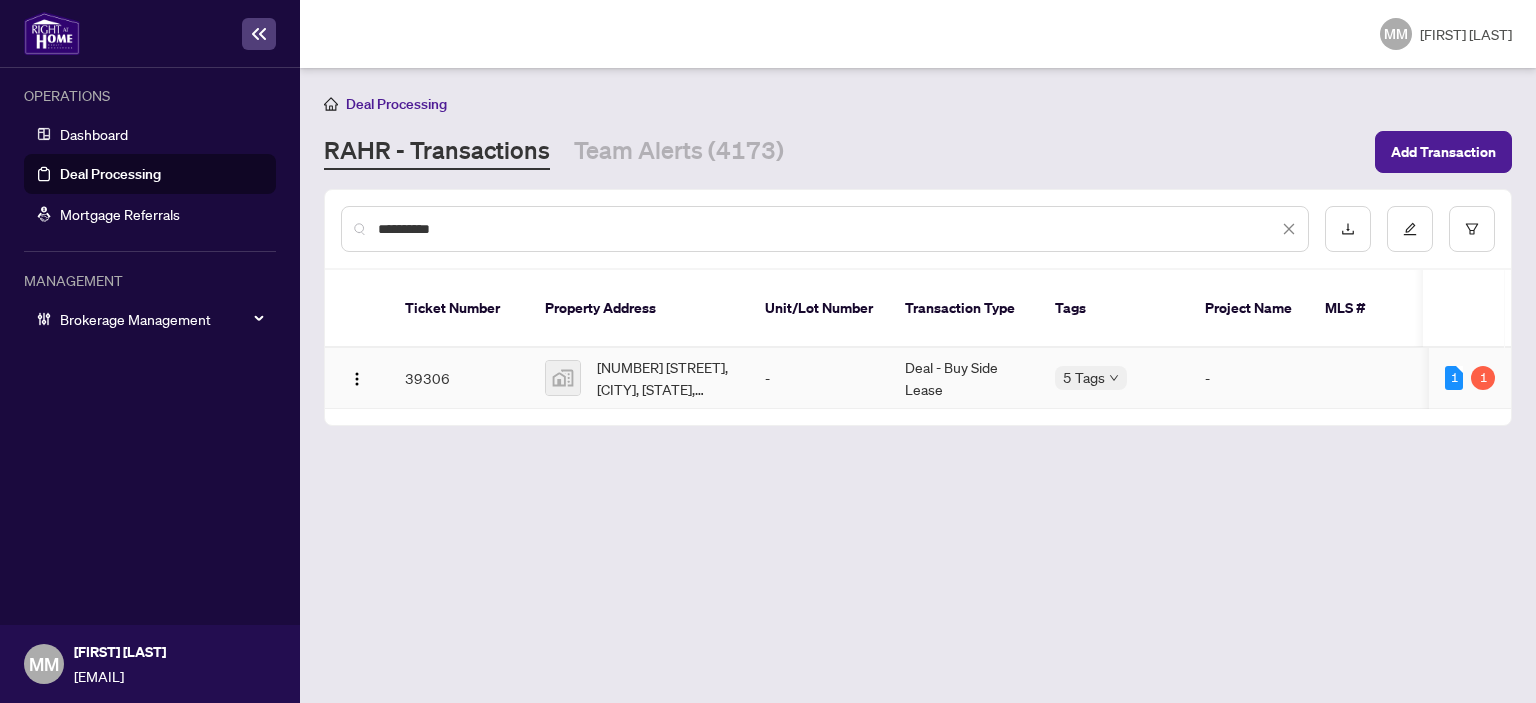 click on "-" at bounding box center (819, 378) 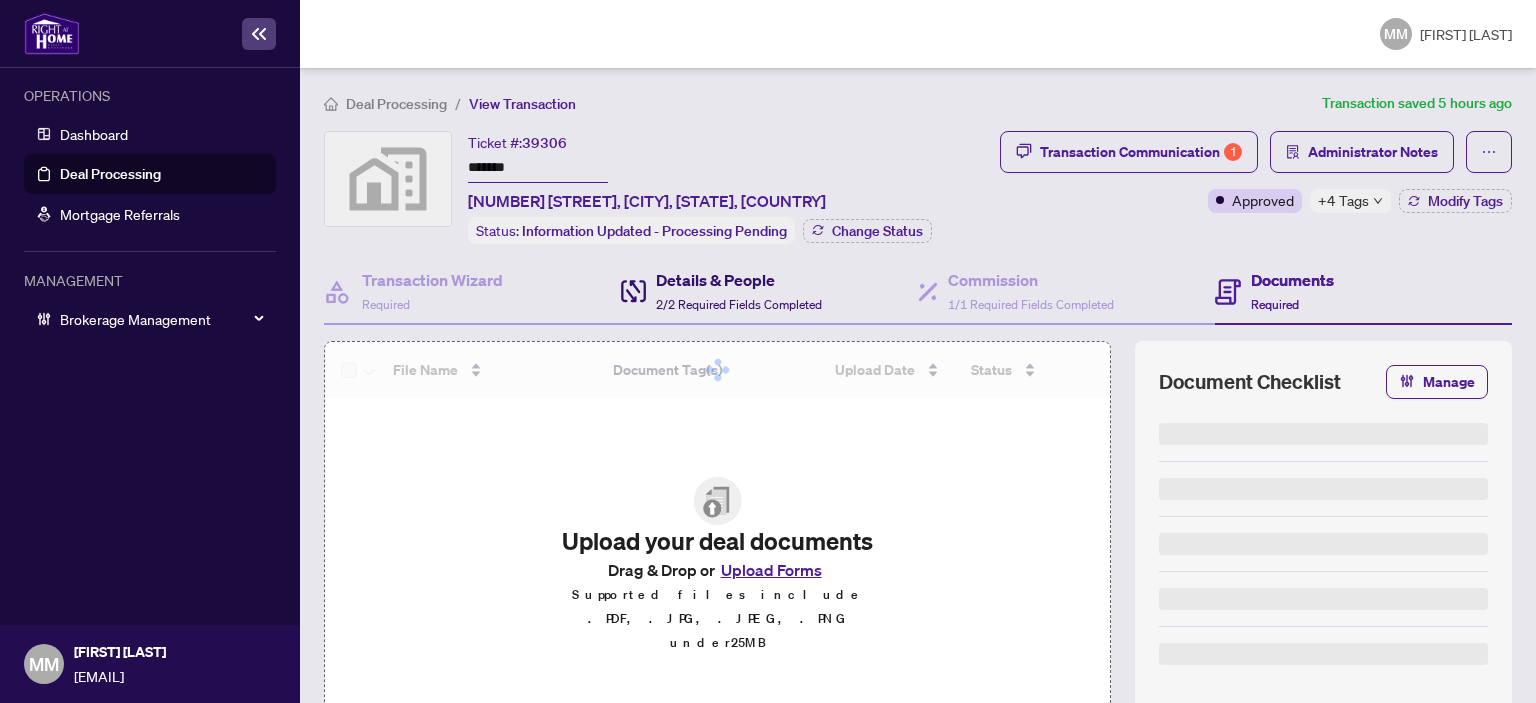 click on "Details & People 2/2 Required Fields Completed" at bounding box center (739, 291) 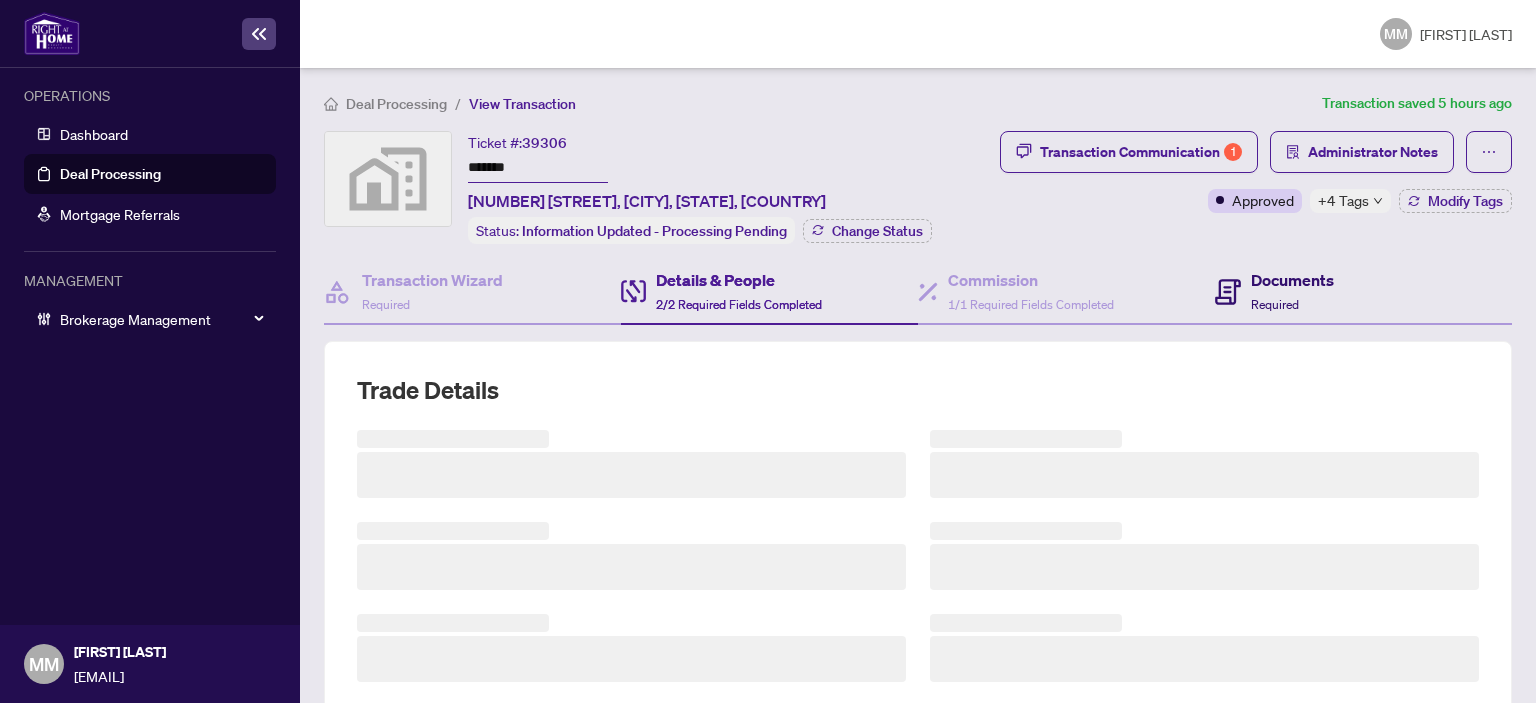 click 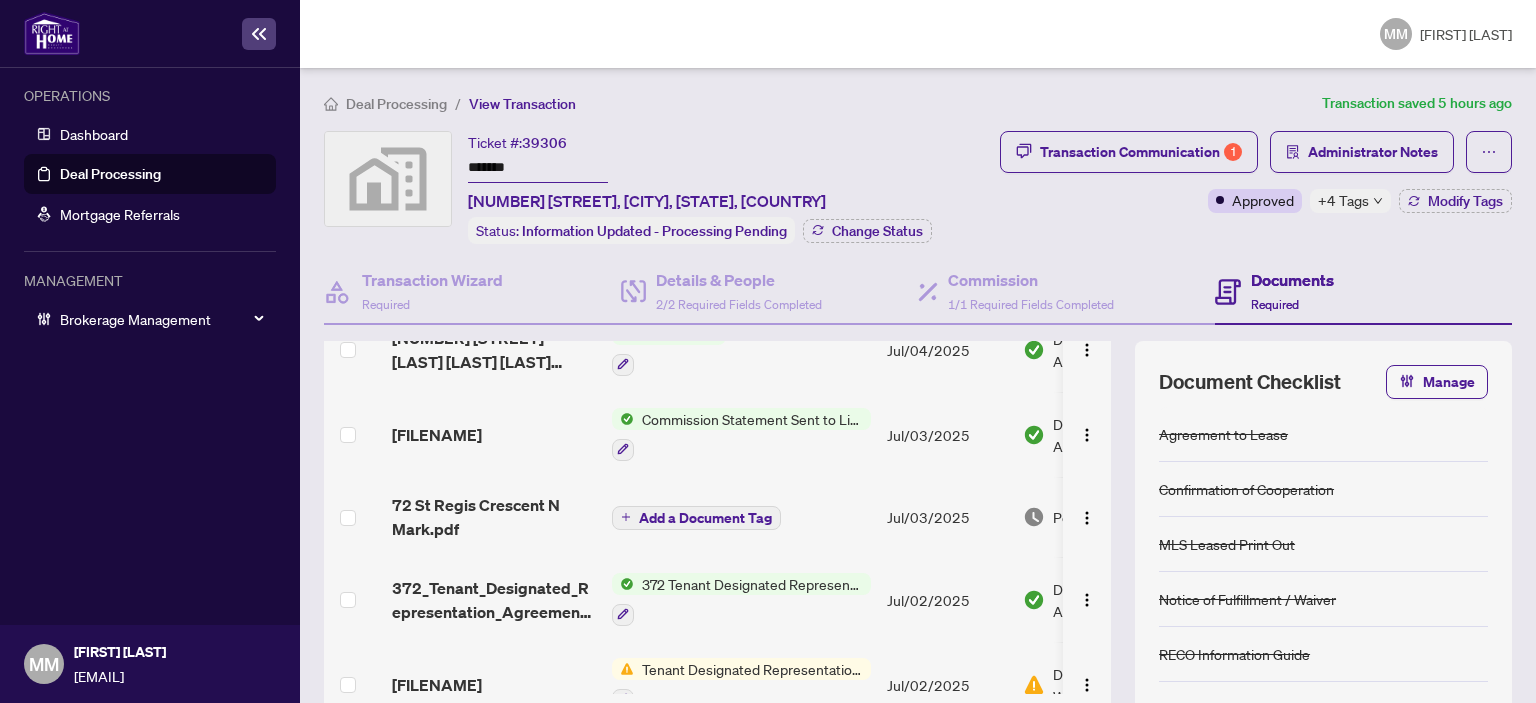 scroll, scrollTop: 262, scrollLeft: 0, axis: vertical 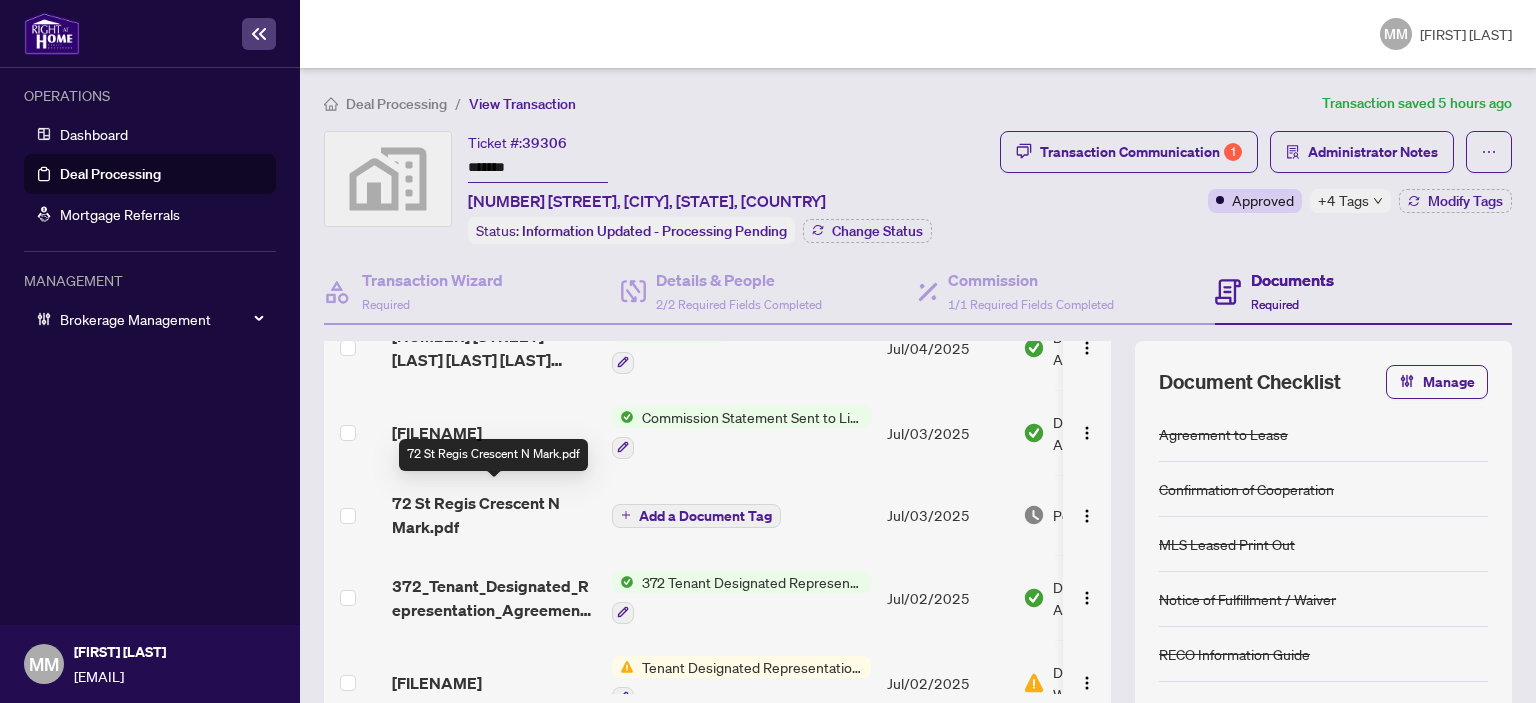 click on "72 St Regis Crescent N Mark.pdf" at bounding box center [494, 515] 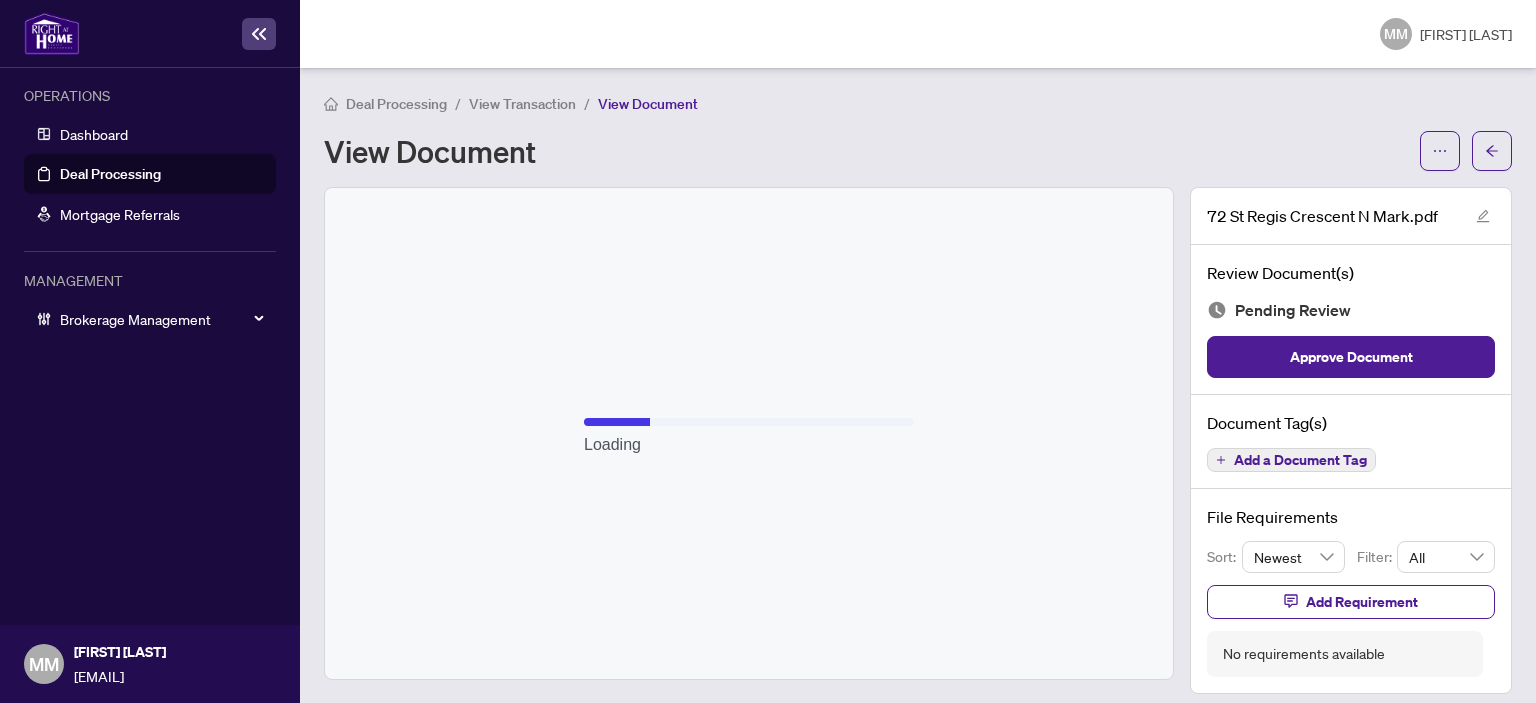 scroll, scrollTop: 10, scrollLeft: 0, axis: vertical 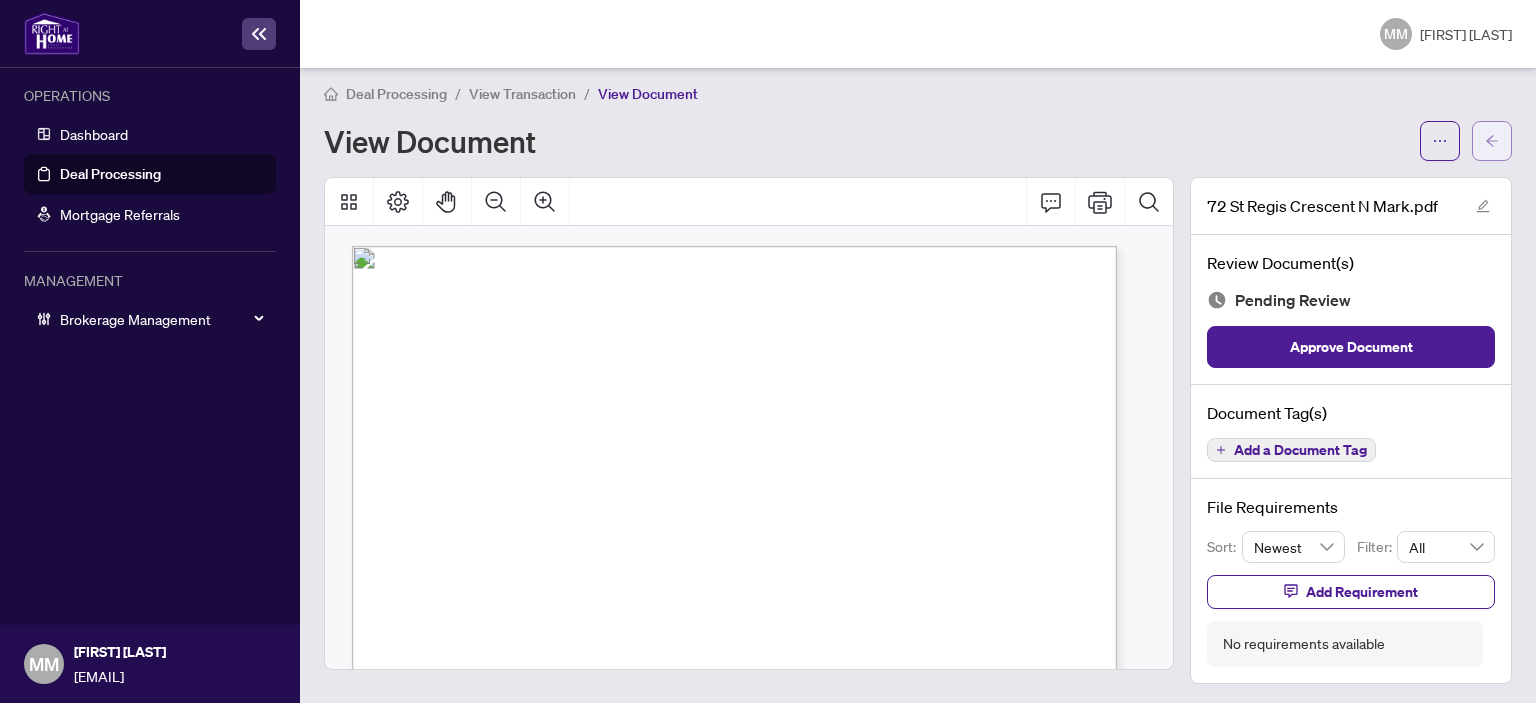 click at bounding box center (1492, 141) 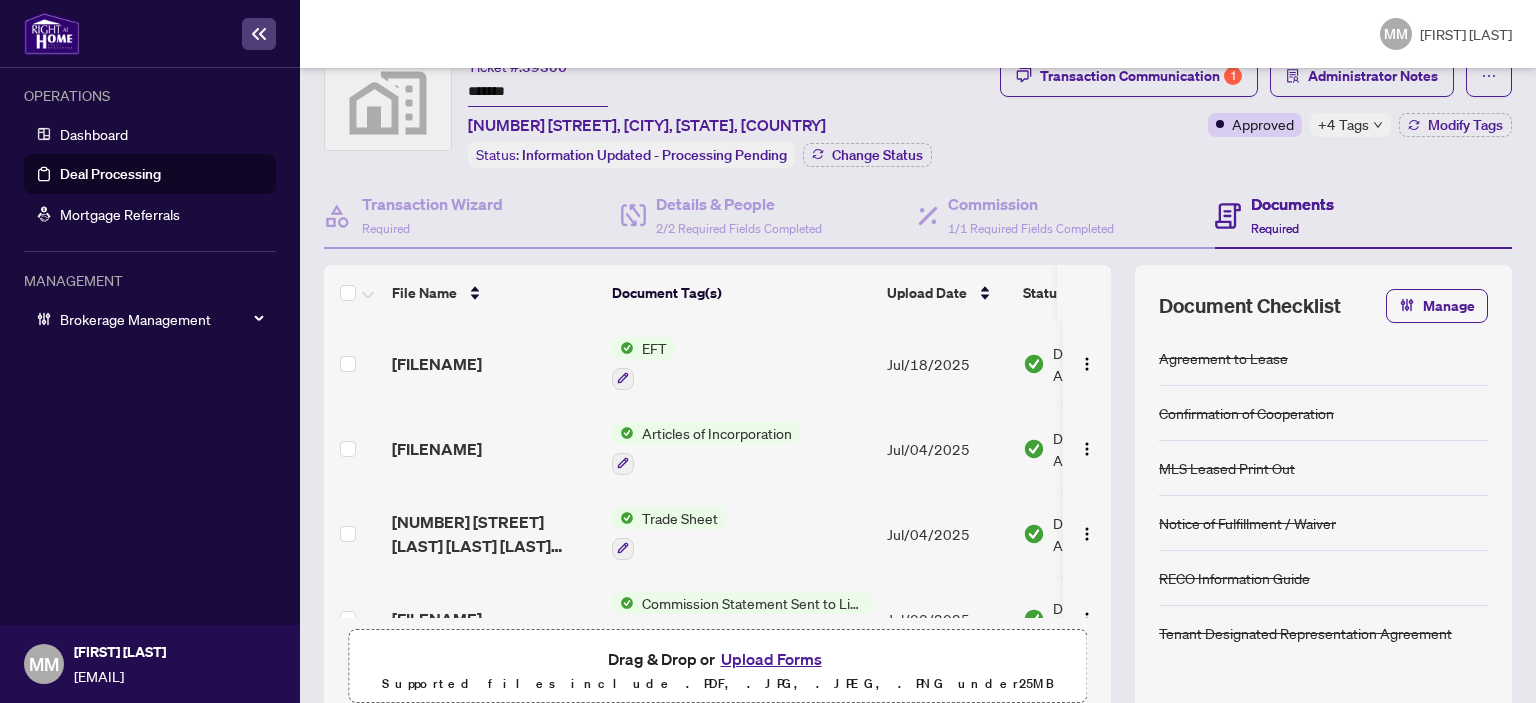 scroll, scrollTop: 83, scrollLeft: 0, axis: vertical 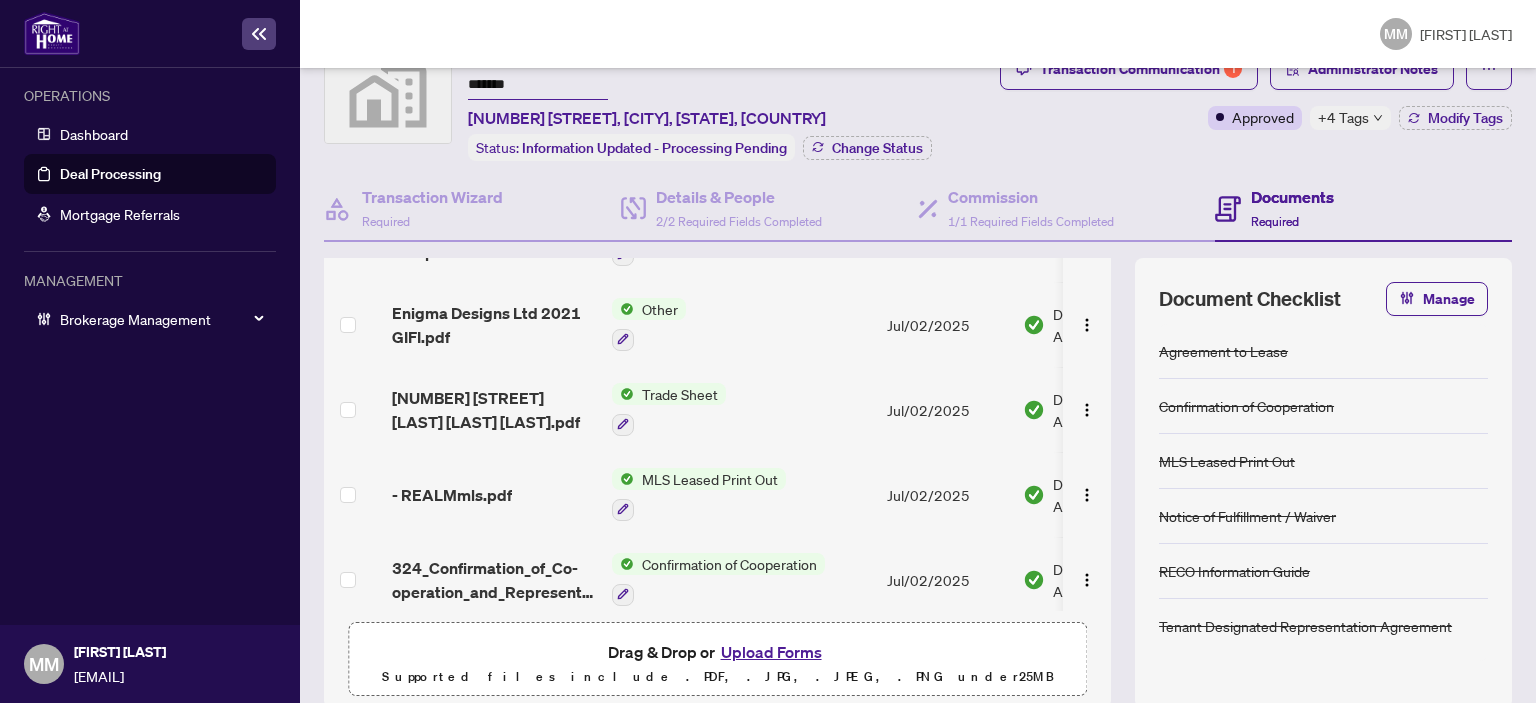 drag, startPoint x: 892, startPoint y: 383, endPoint x: 902, endPoint y: 351, distance: 33.526108 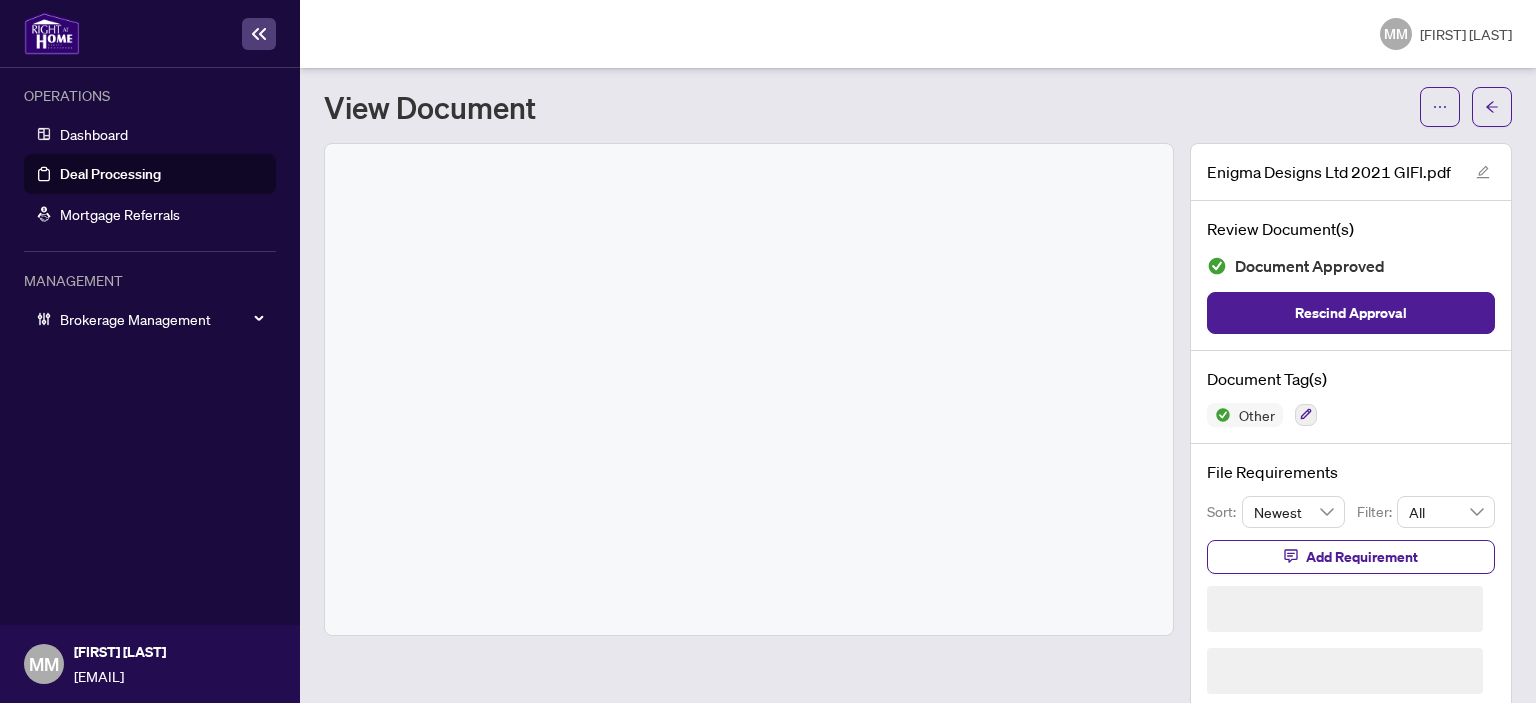 scroll, scrollTop: 44, scrollLeft: 0, axis: vertical 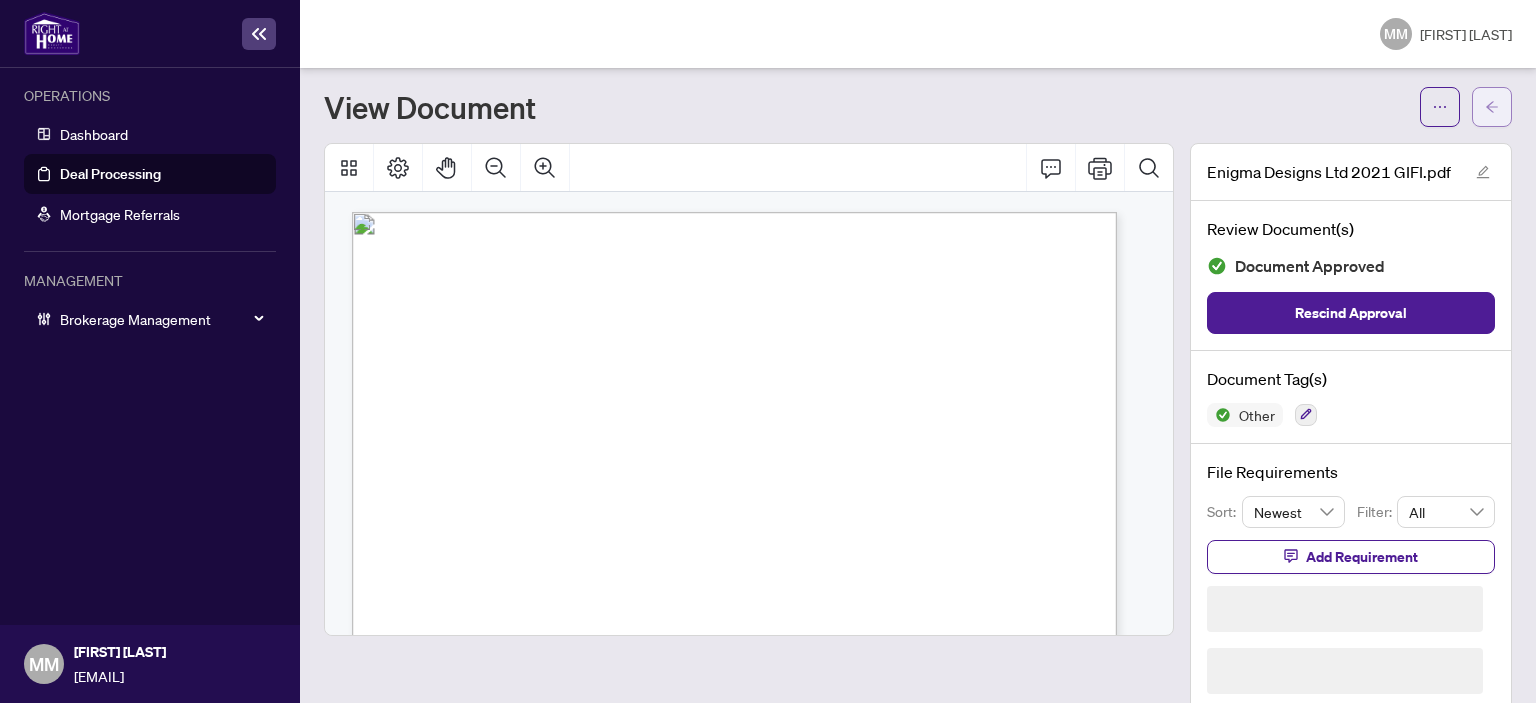 click 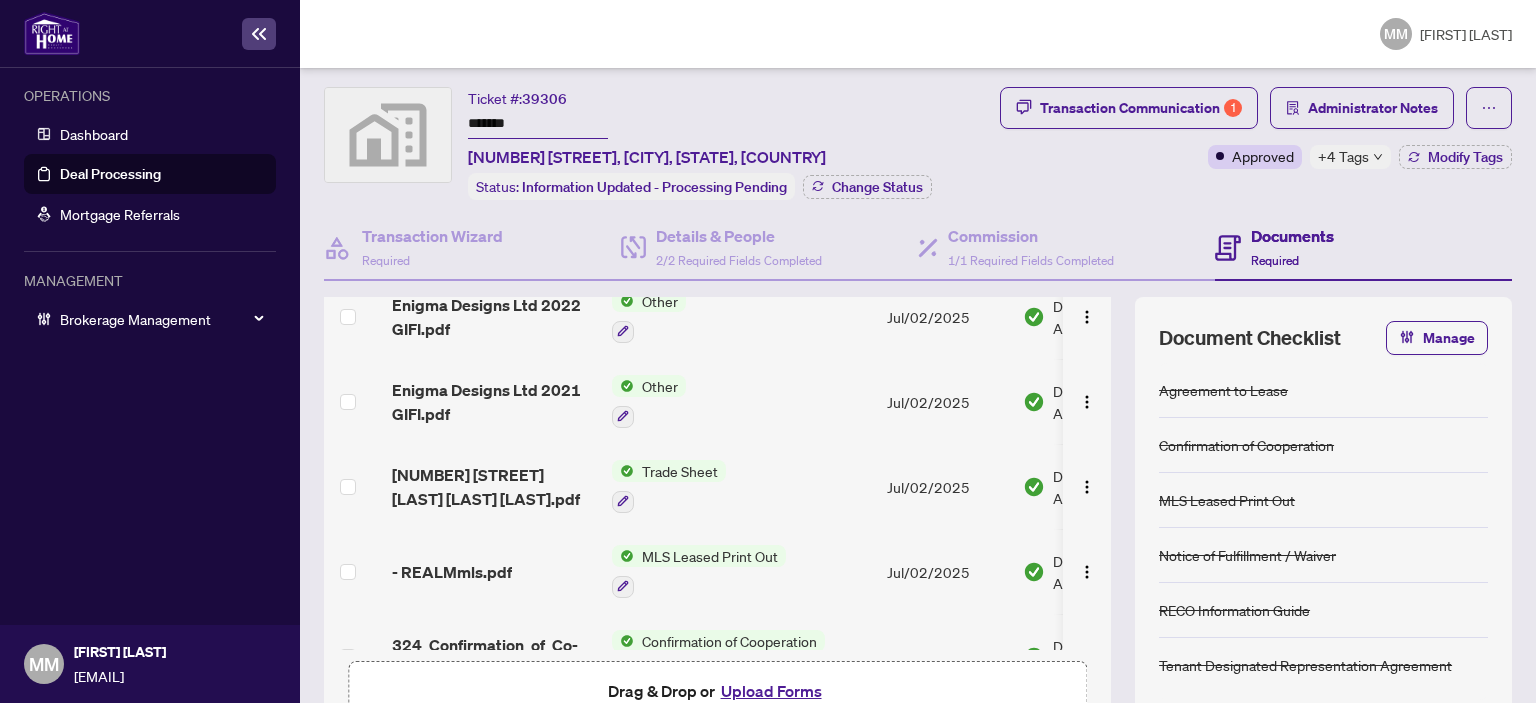 scroll, scrollTop: 788, scrollLeft: 0, axis: vertical 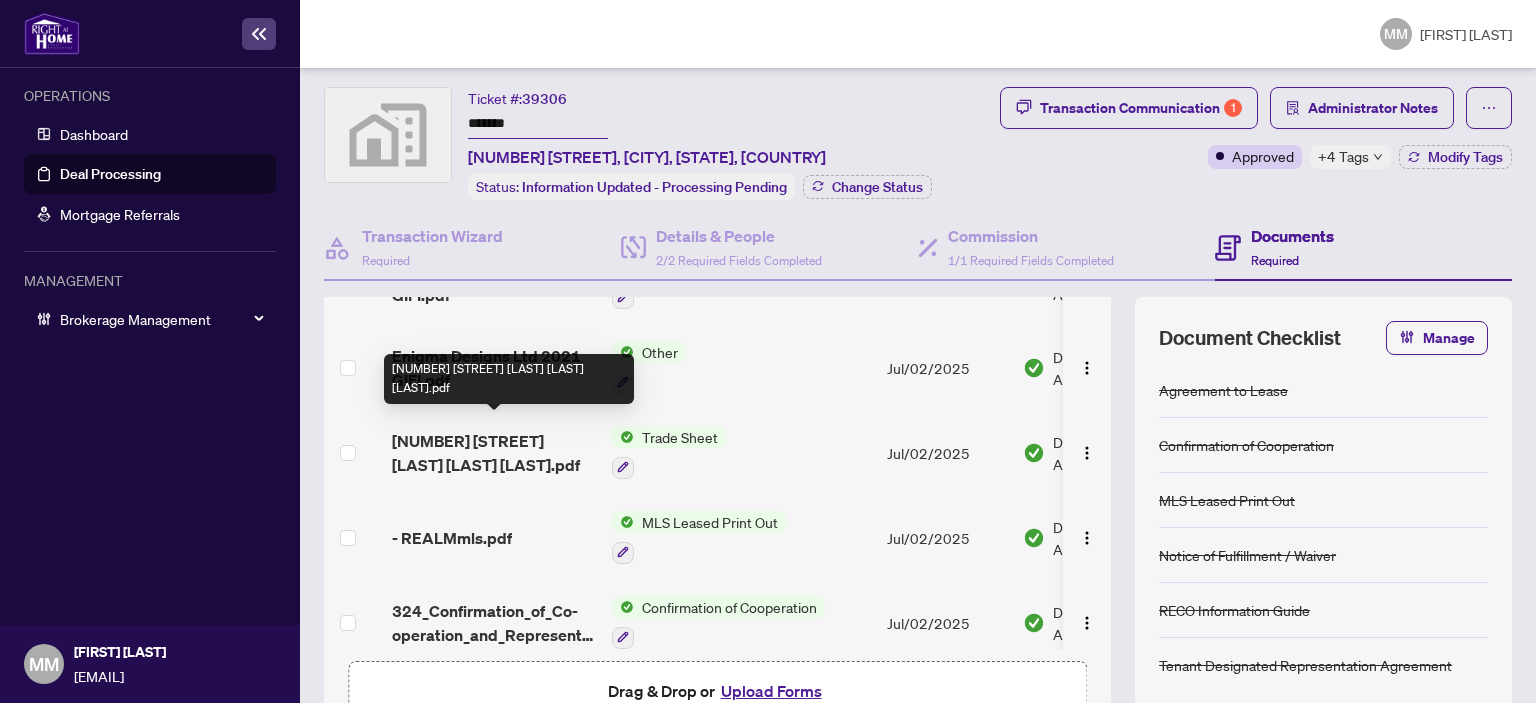click on "72 St Regis Crescent TS By Mark S.pdf" at bounding box center [494, 453] 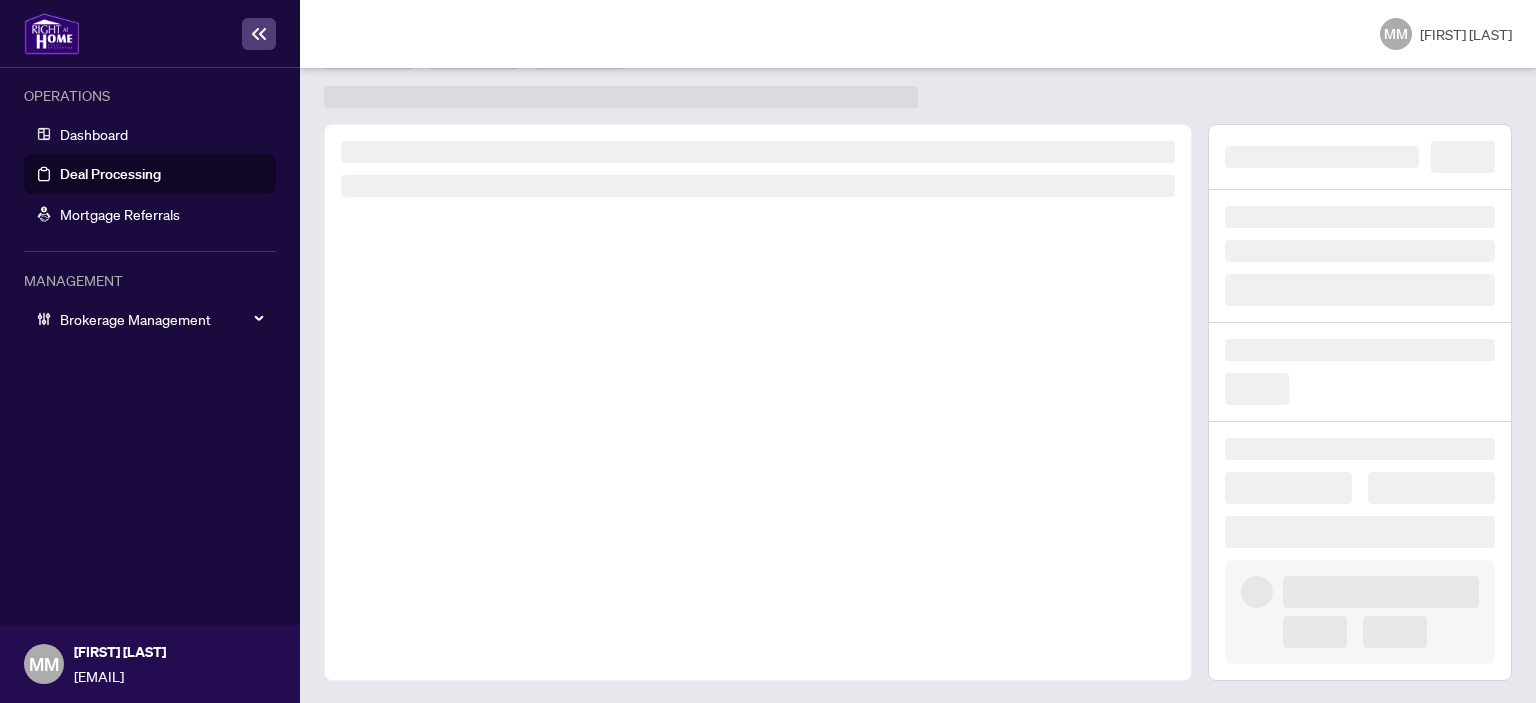 click at bounding box center (758, 402) 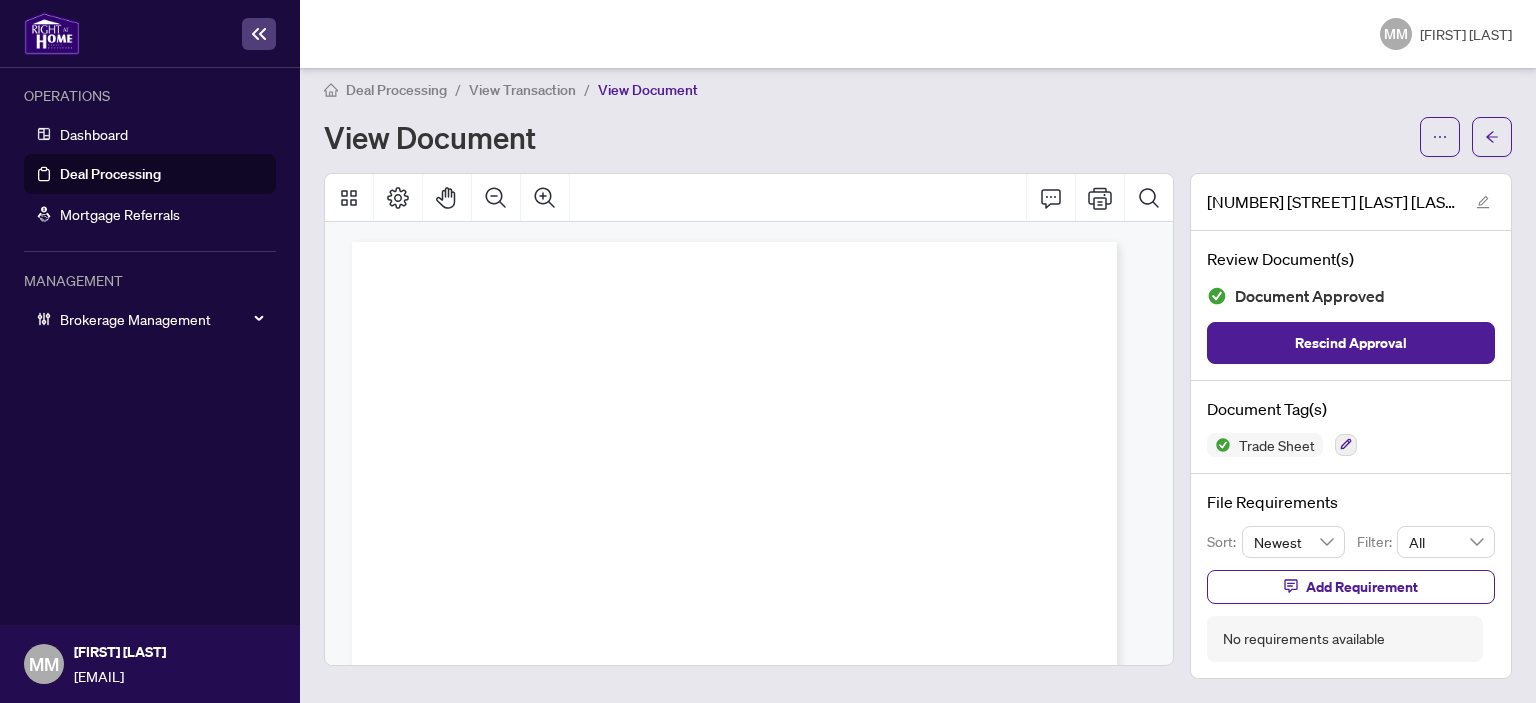 scroll, scrollTop: 10, scrollLeft: 0, axis: vertical 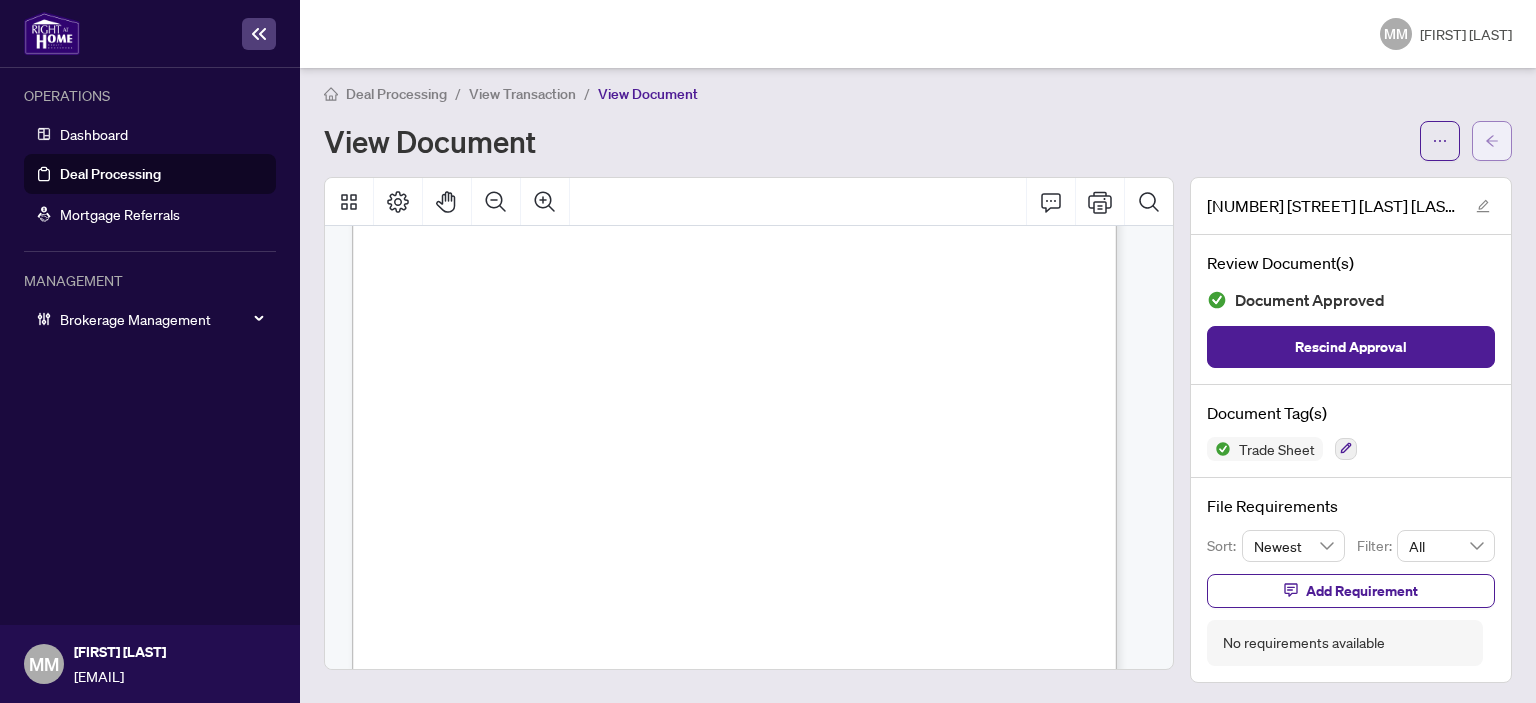 click at bounding box center [1492, 141] 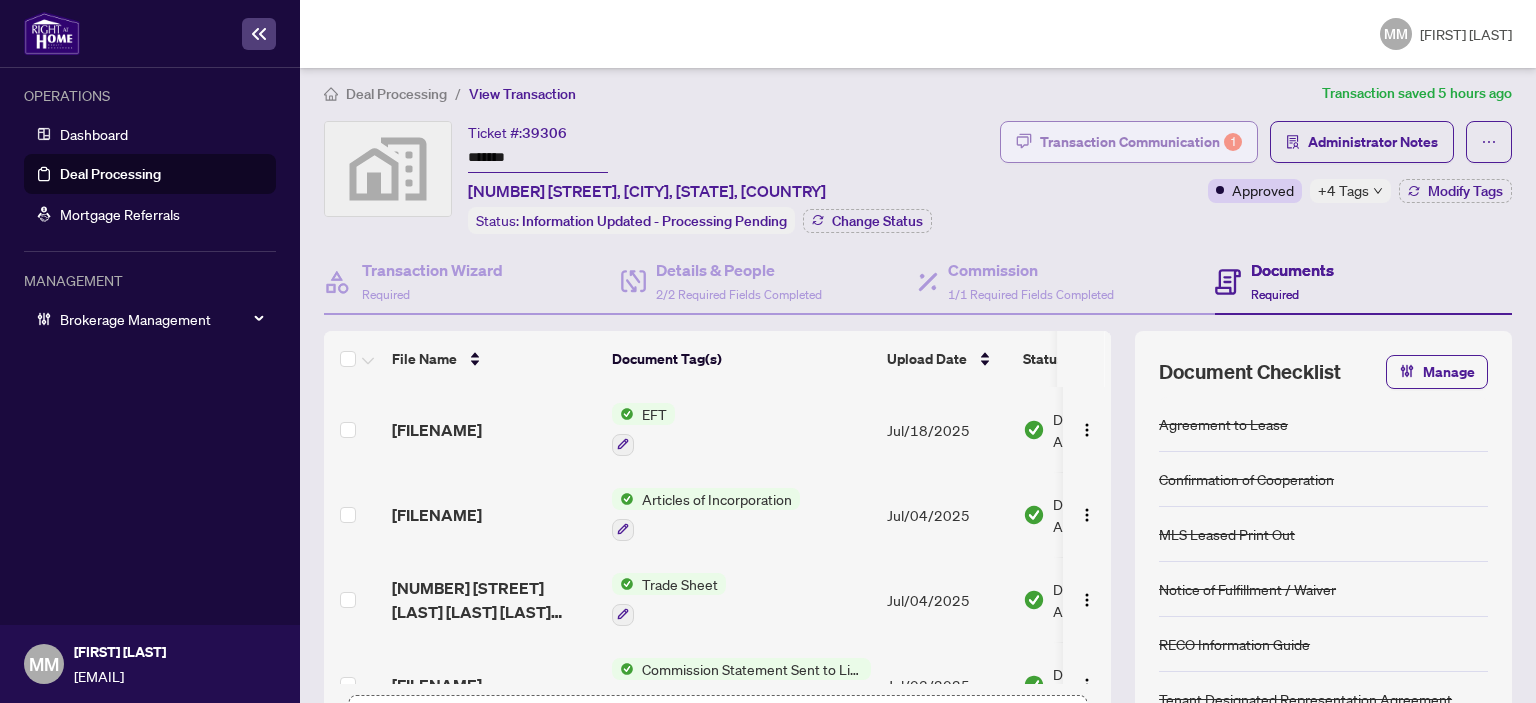 click on "Transaction Communication 1" at bounding box center [1141, 142] 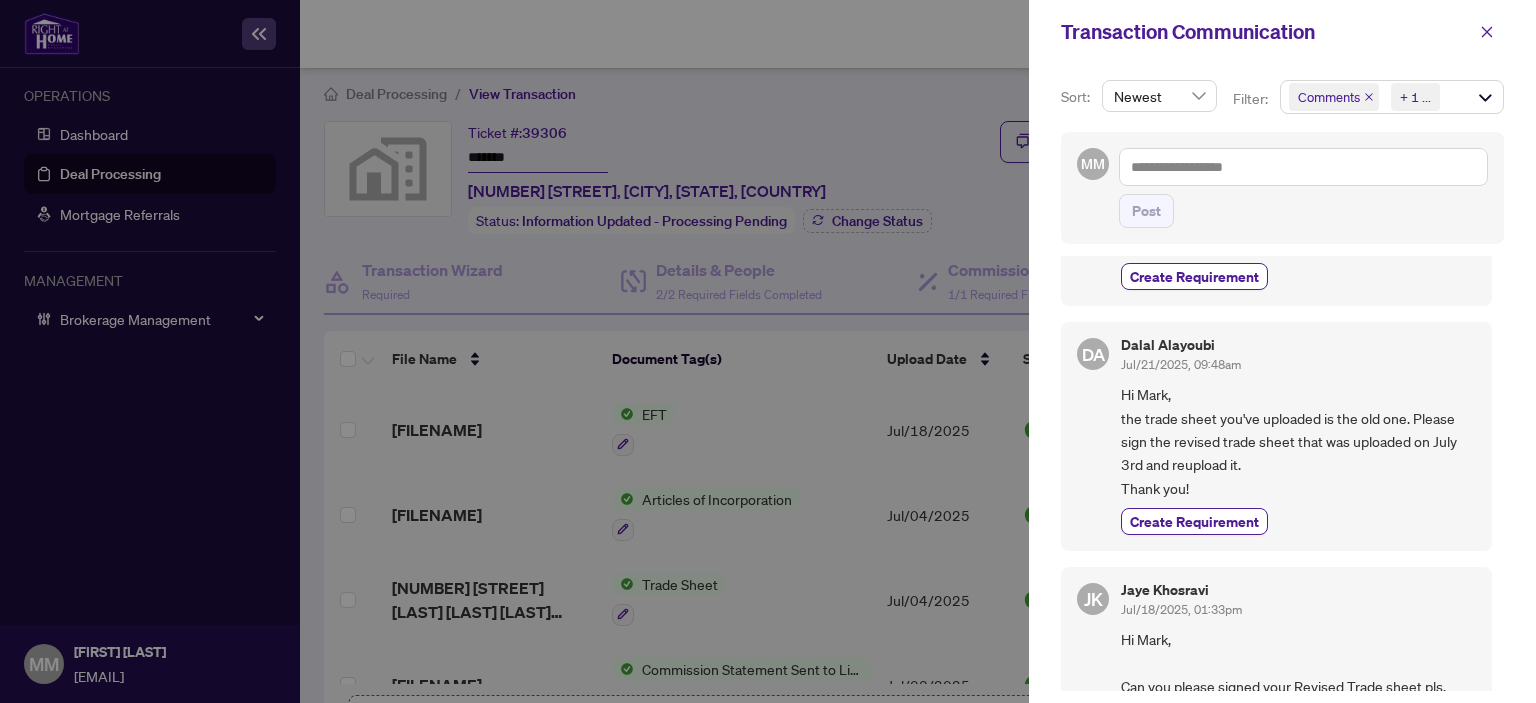 scroll, scrollTop: 168, scrollLeft: 0, axis: vertical 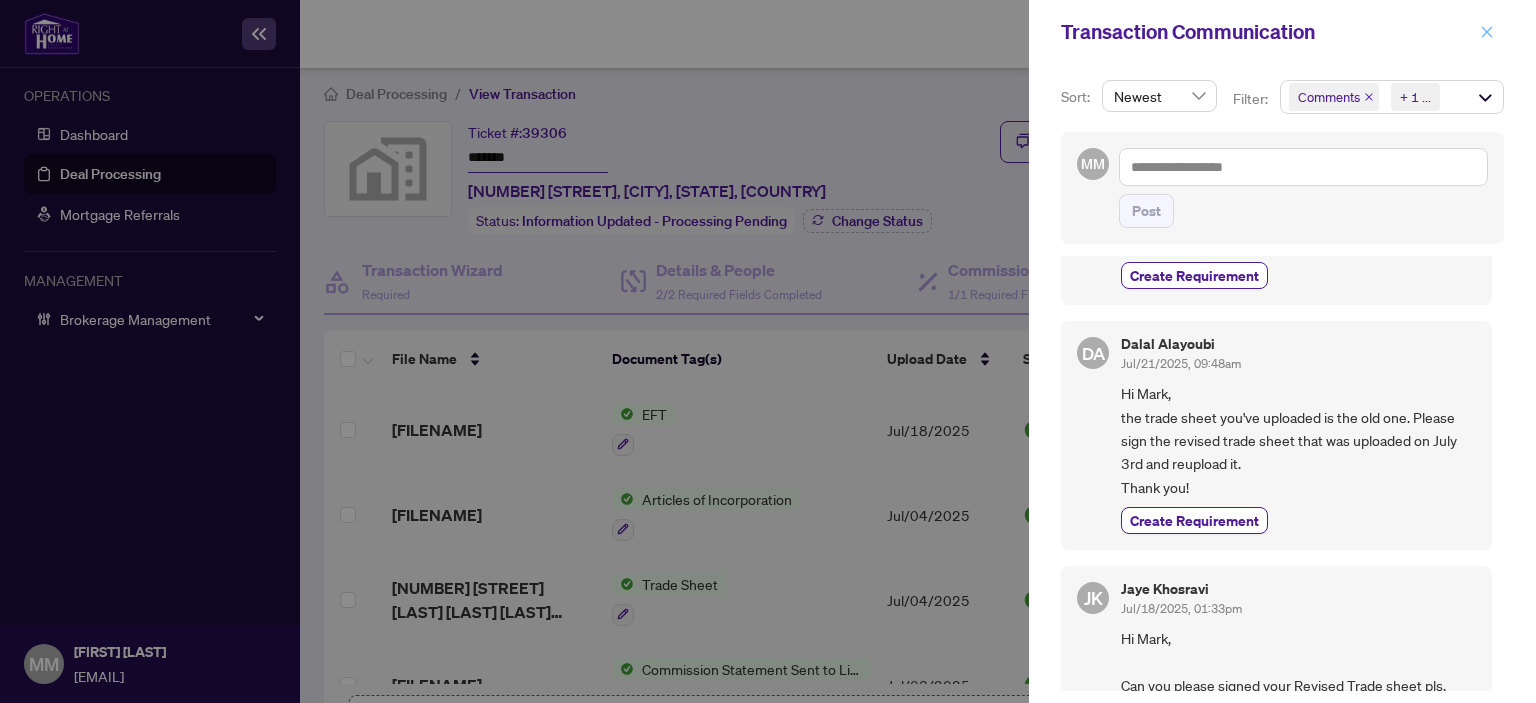 click at bounding box center (1487, 32) 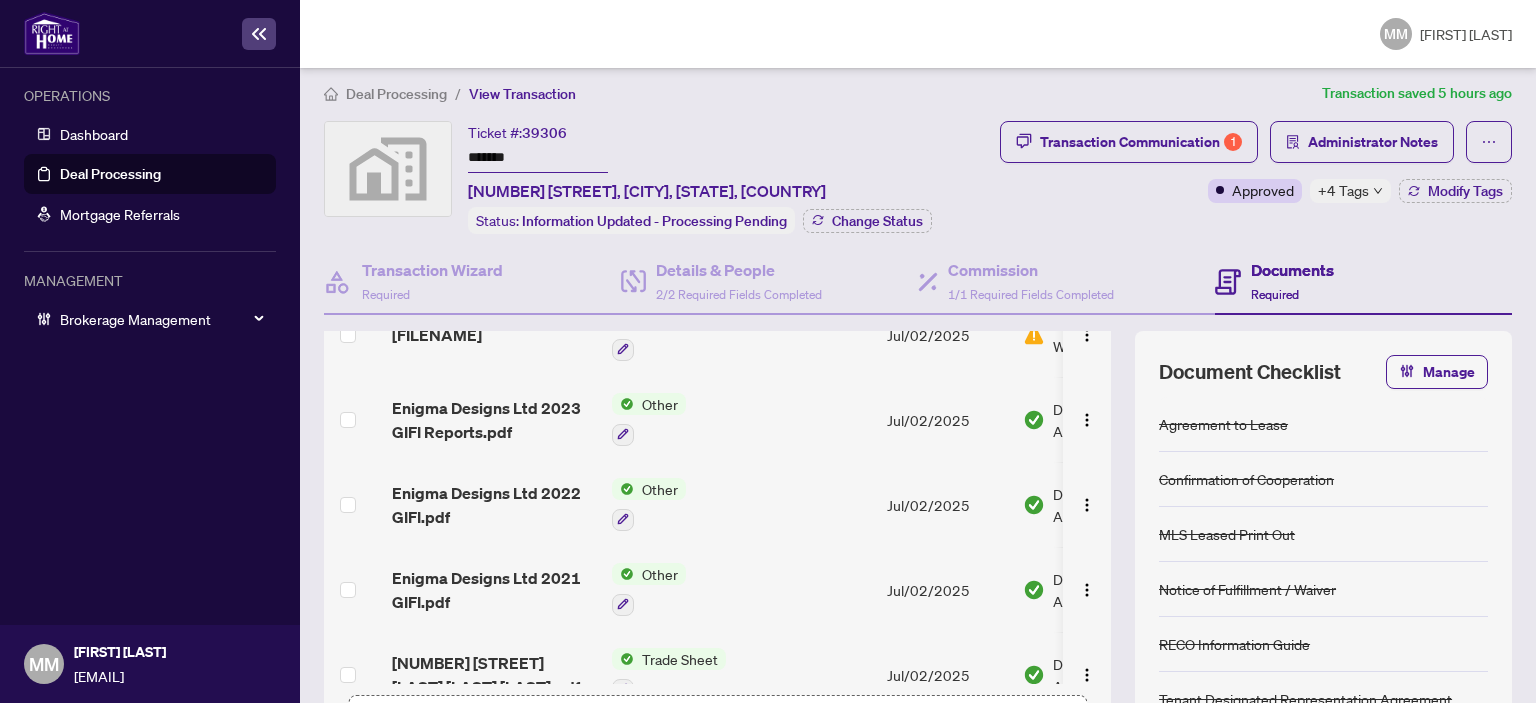 scroll, scrollTop: 300, scrollLeft: 0, axis: vertical 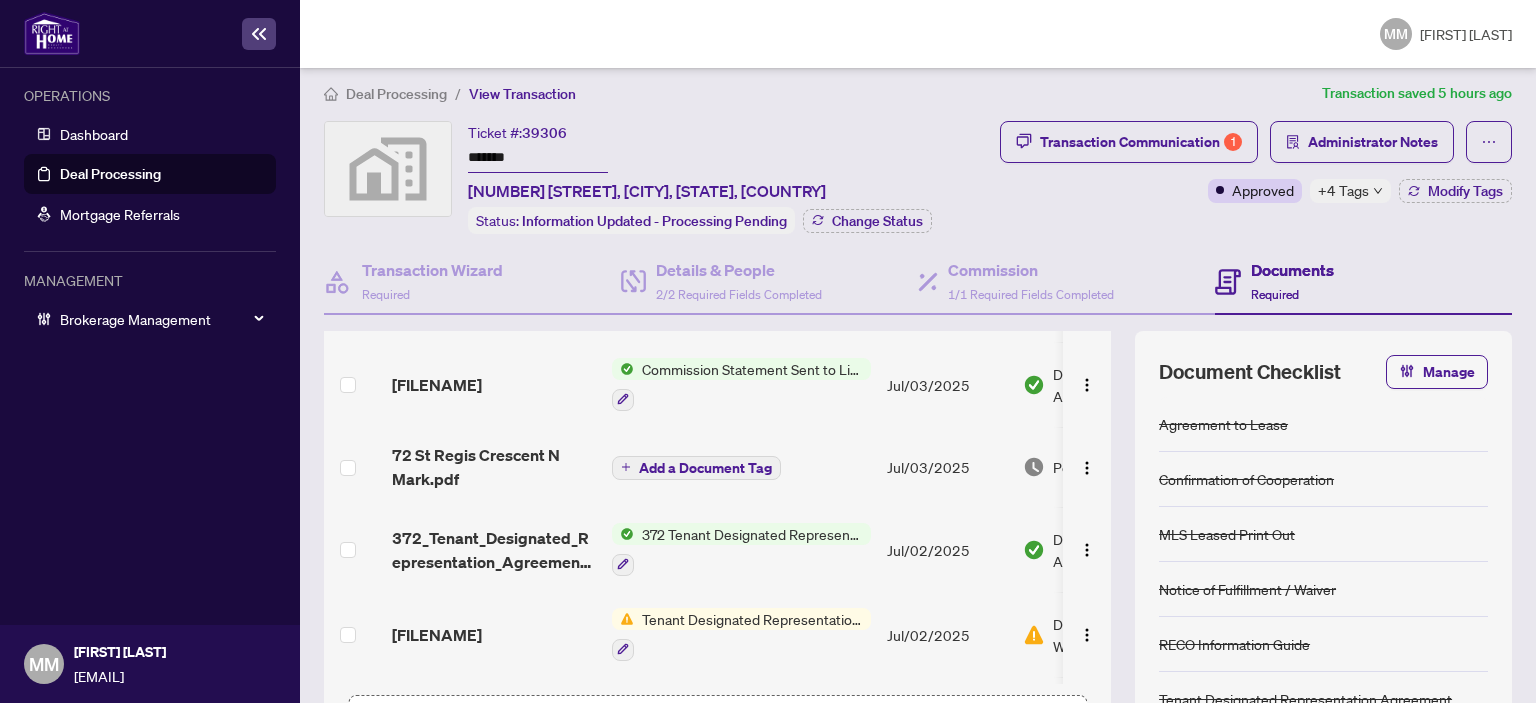 click on "Jul/03/2025" at bounding box center (947, 467) 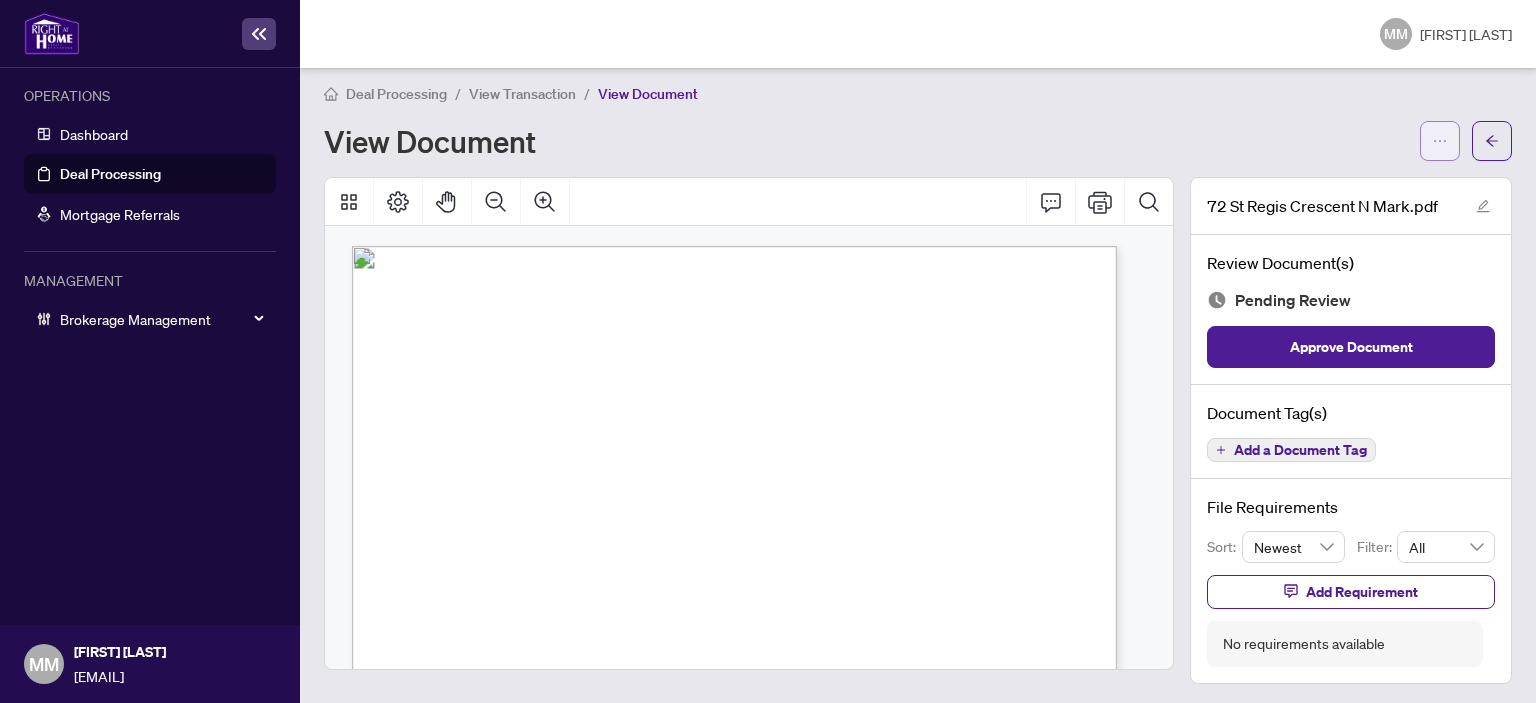 click at bounding box center (1440, 141) 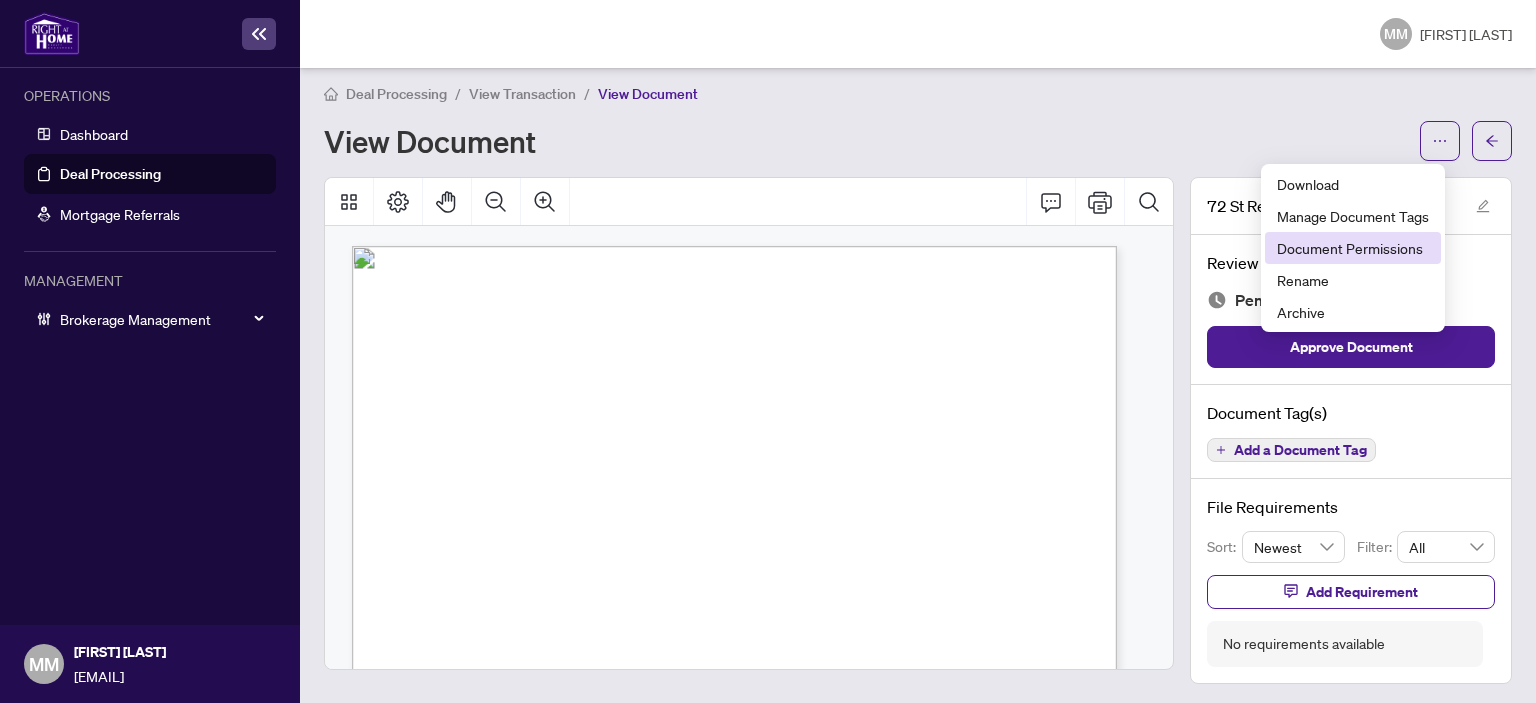 click on "Document Permissions" at bounding box center (1353, 248) 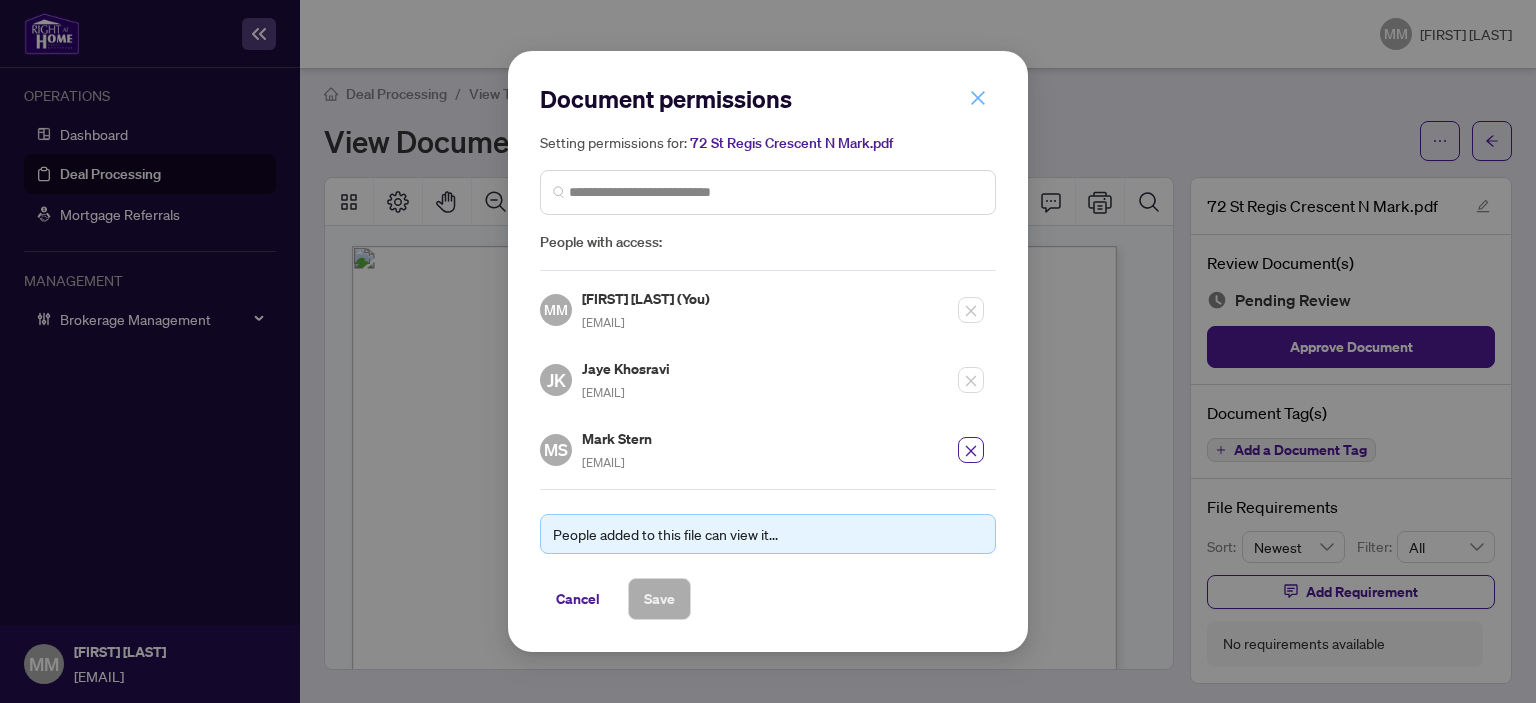 click 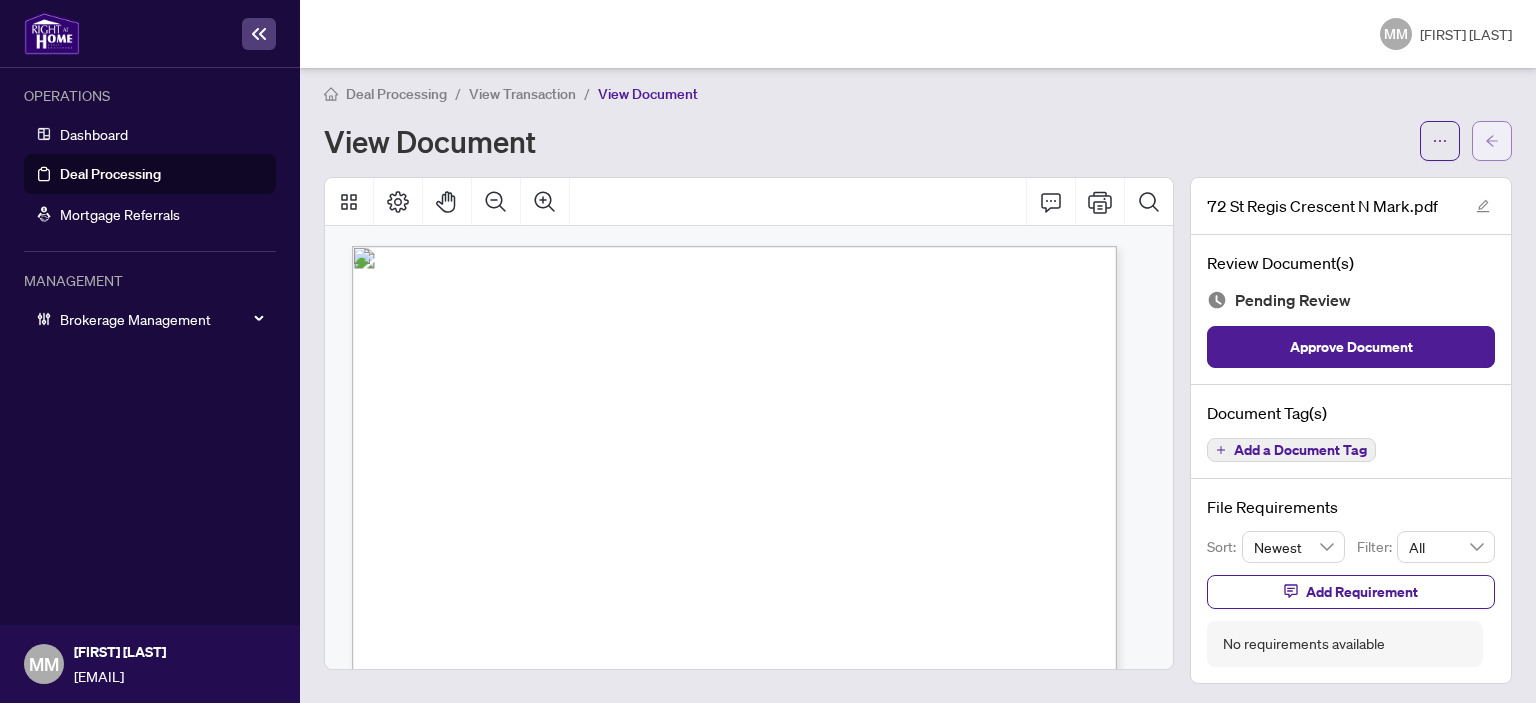 click at bounding box center (1492, 141) 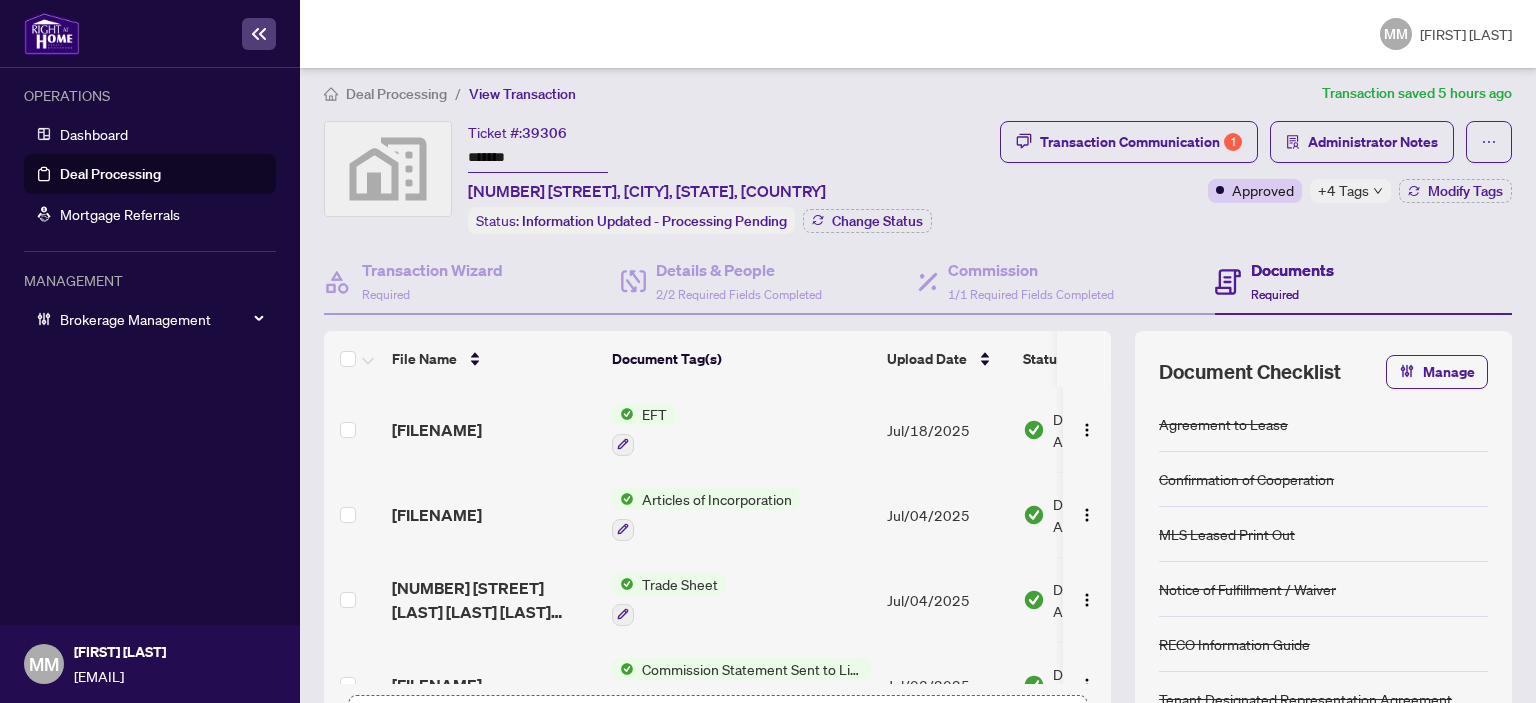 scroll, scrollTop: 0, scrollLeft: 0, axis: both 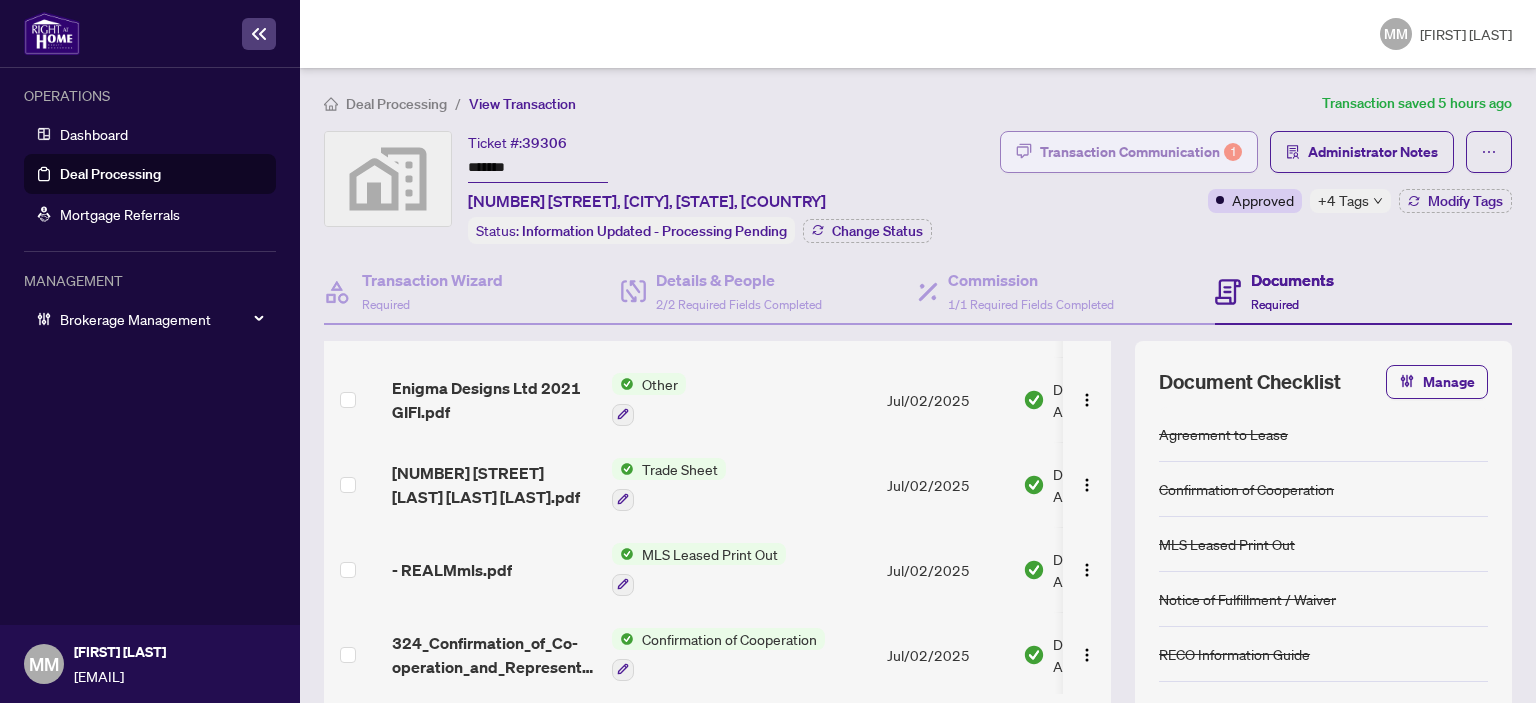 click on "Transaction Communication 1" at bounding box center [1141, 152] 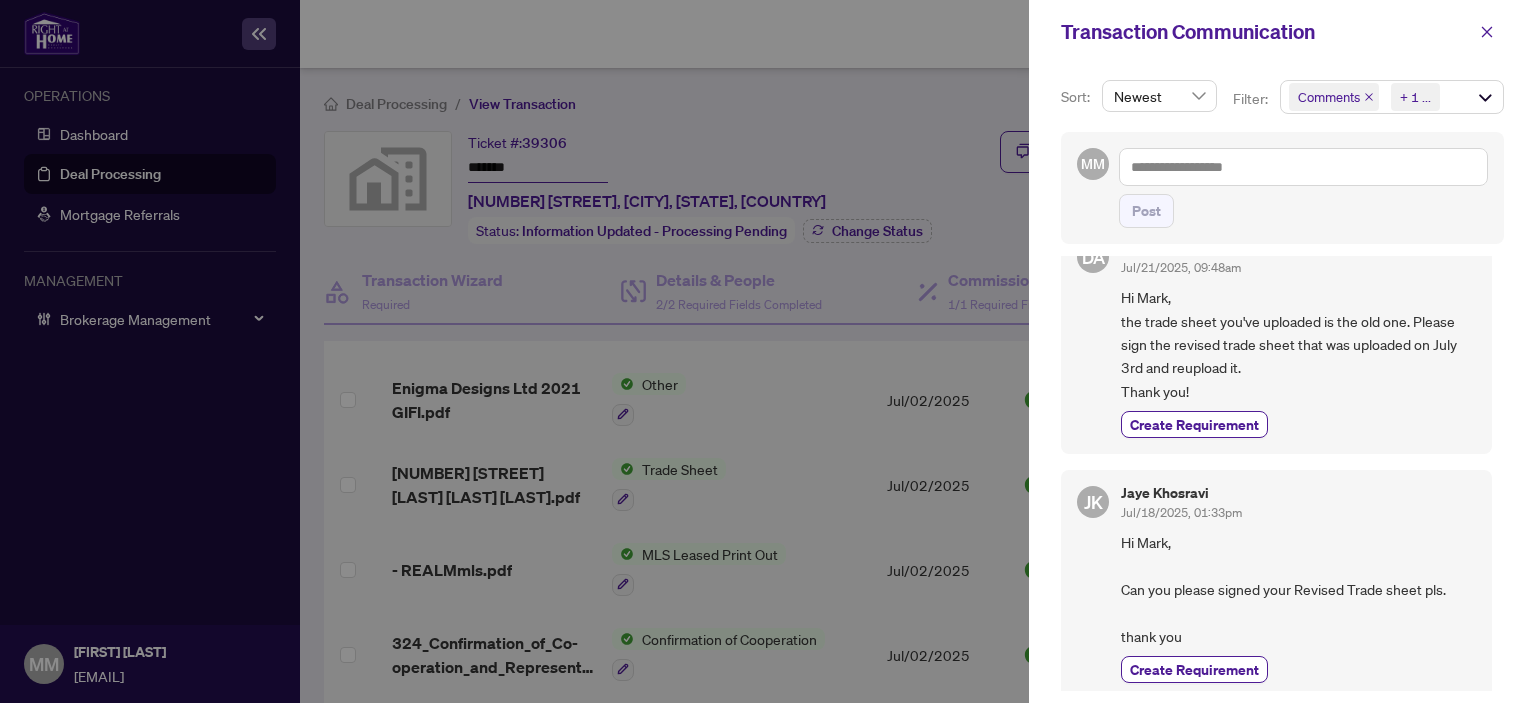 scroll, scrollTop: 0, scrollLeft: 0, axis: both 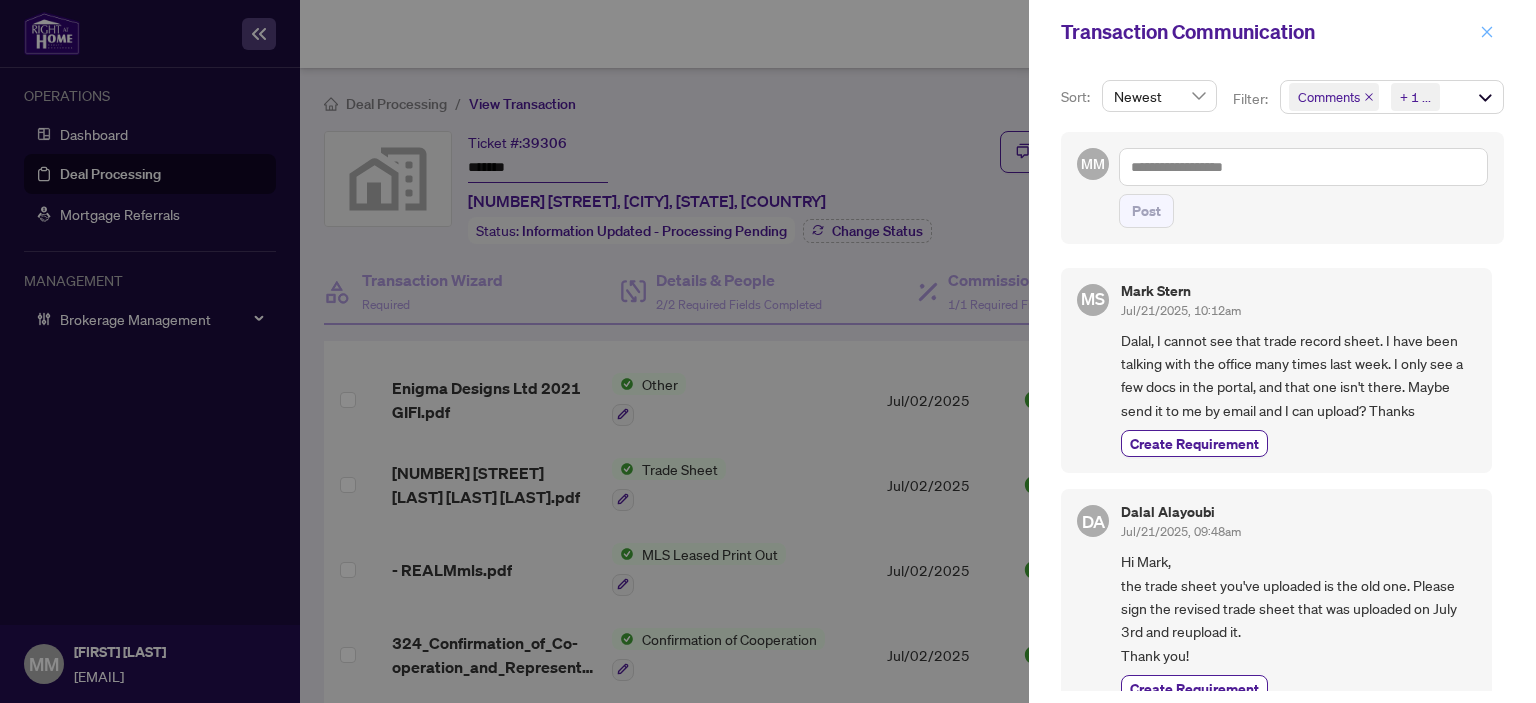 click at bounding box center [1487, 32] 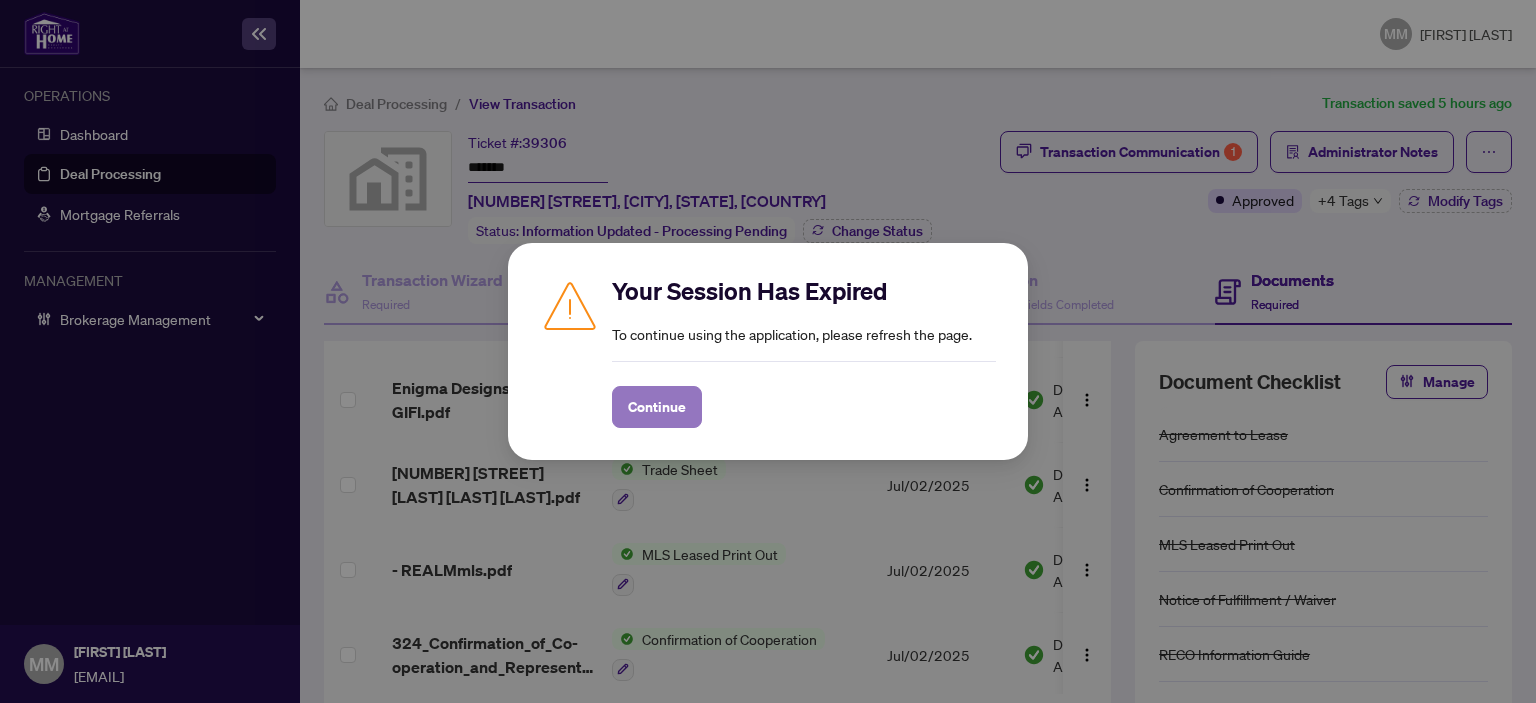 click on "Continue" at bounding box center [657, 407] 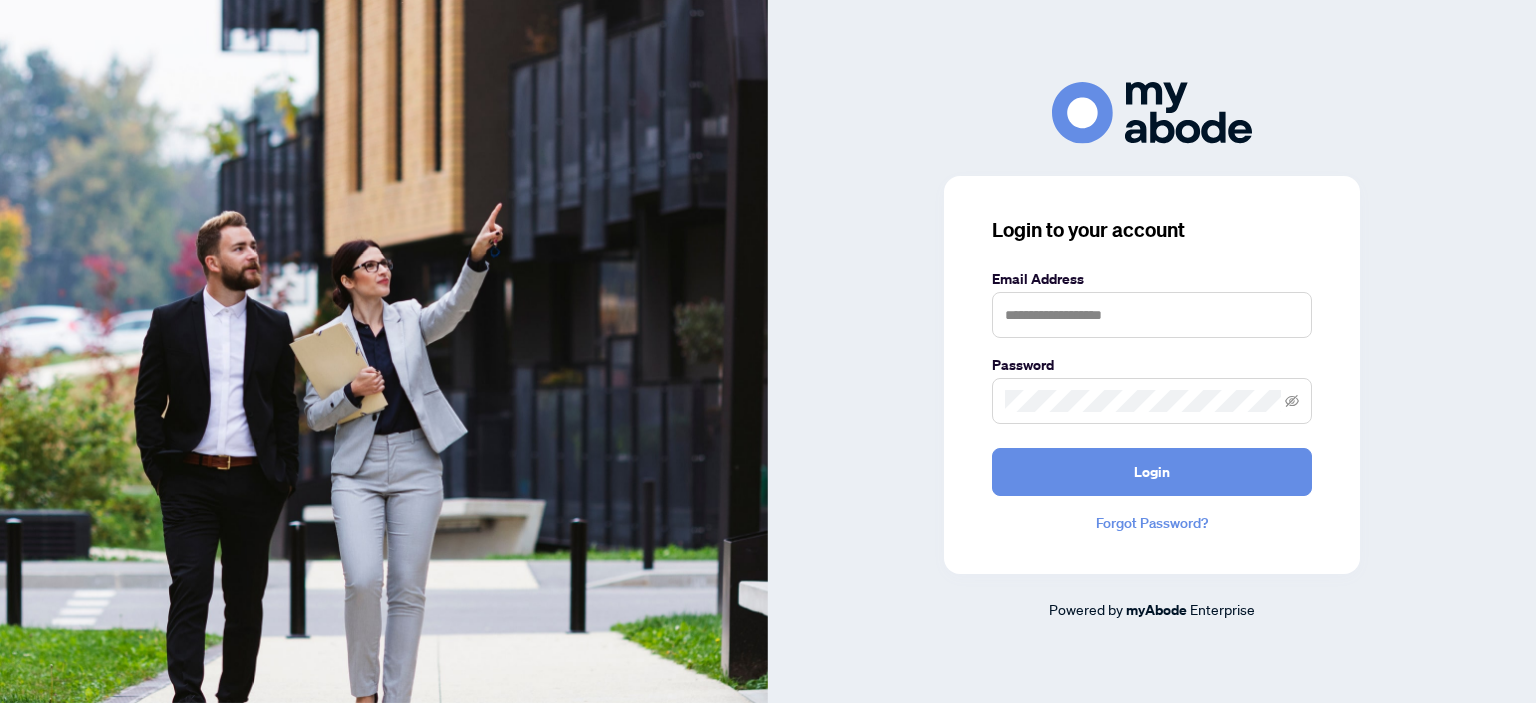 scroll, scrollTop: 0, scrollLeft: 0, axis: both 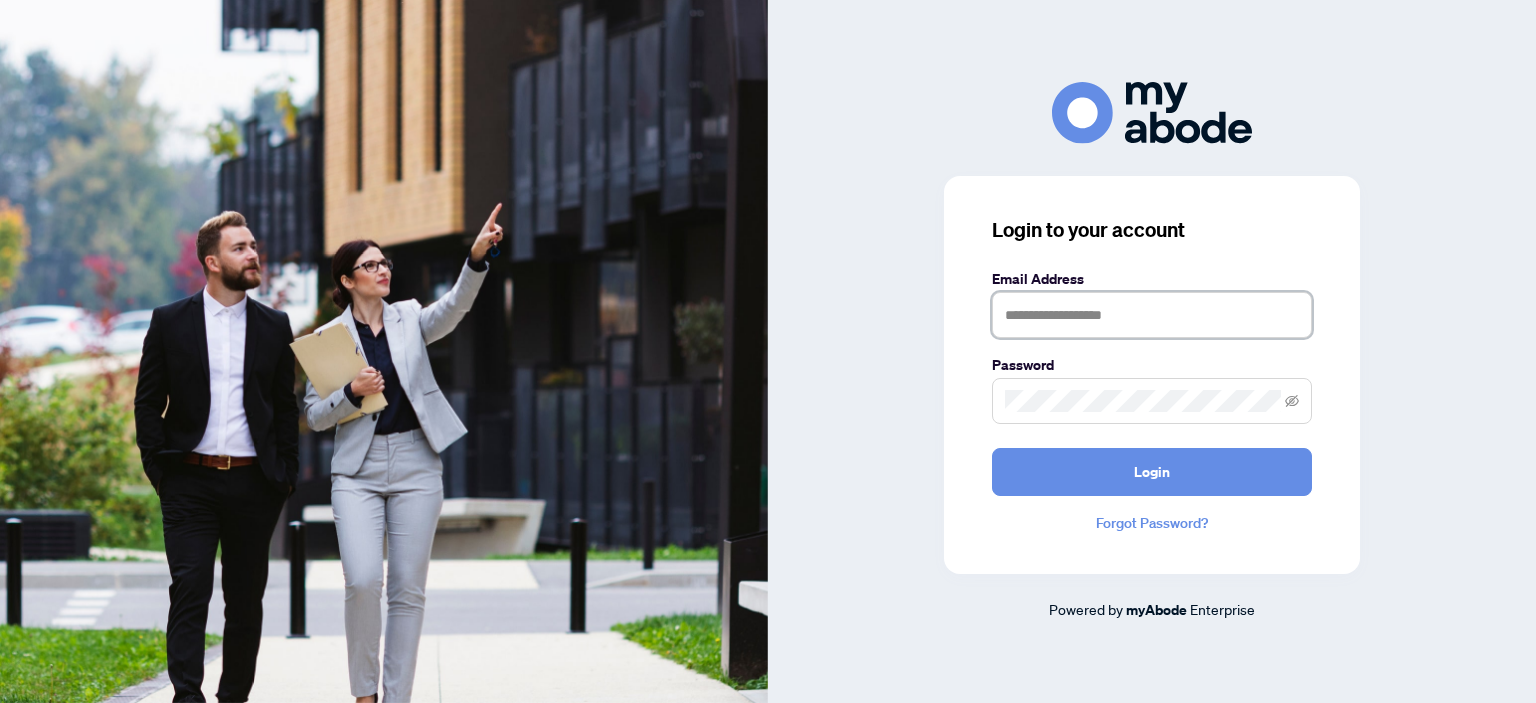 click at bounding box center (1152, 315) 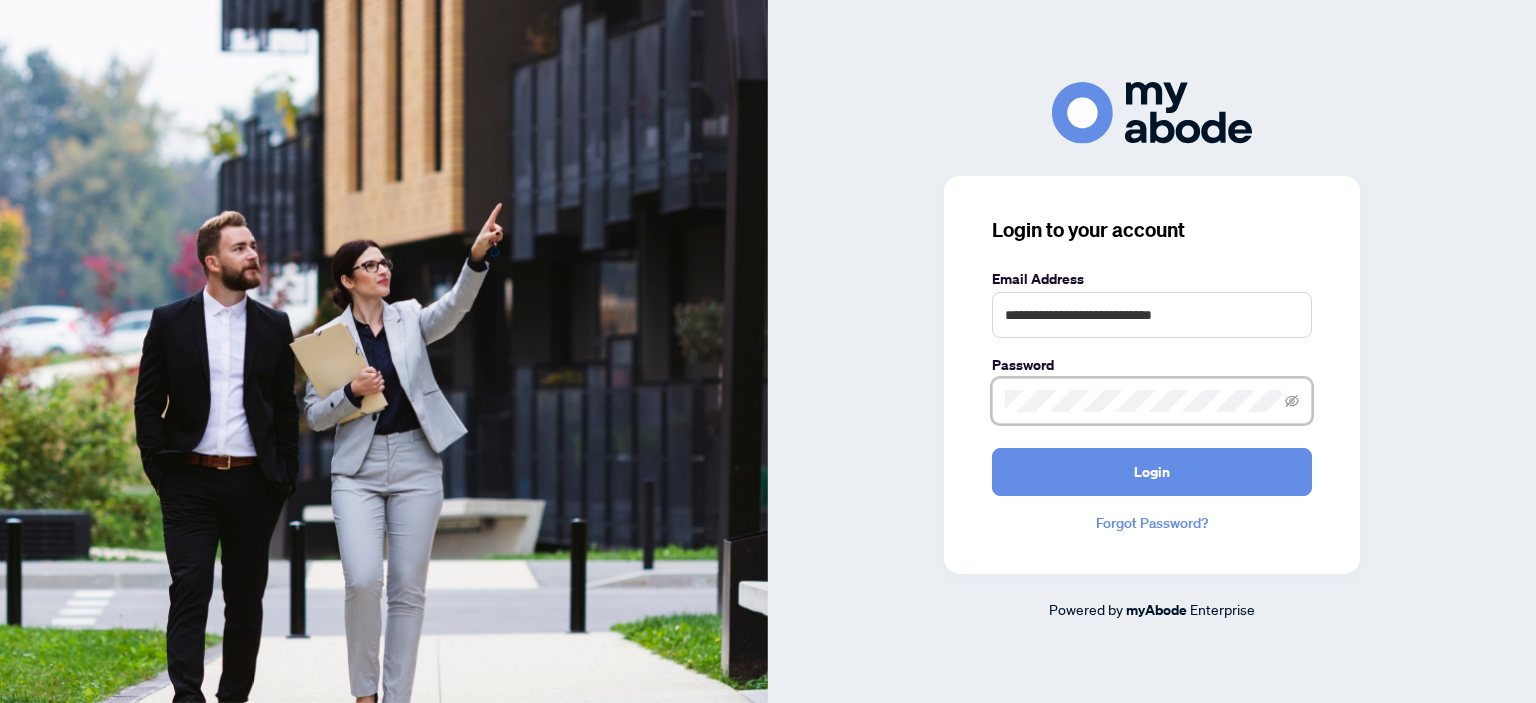 click on "Login" at bounding box center (1152, 472) 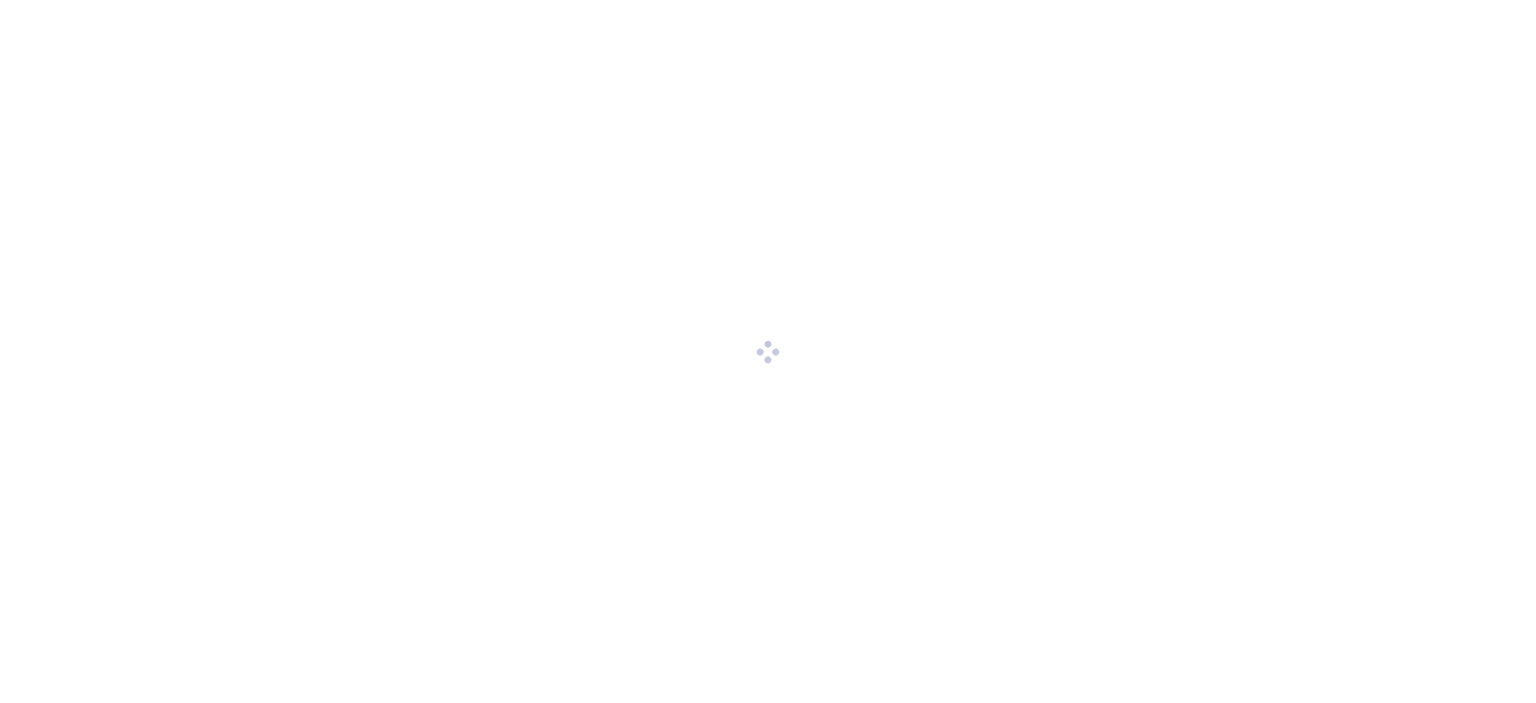 scroll, scrollTop: 0, scrollLeft: 0, axis: both 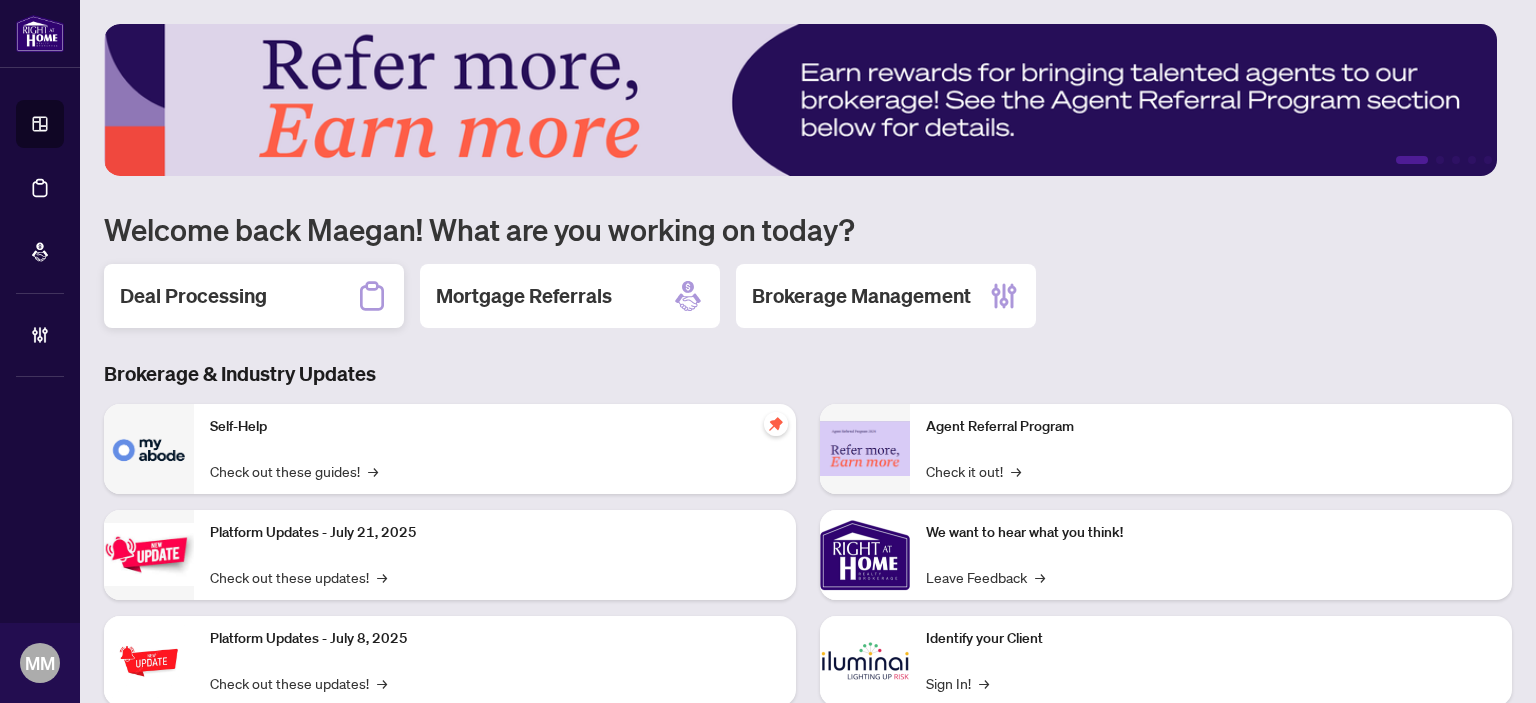 click on "Deal Processing" at bounding box center [254, 296] 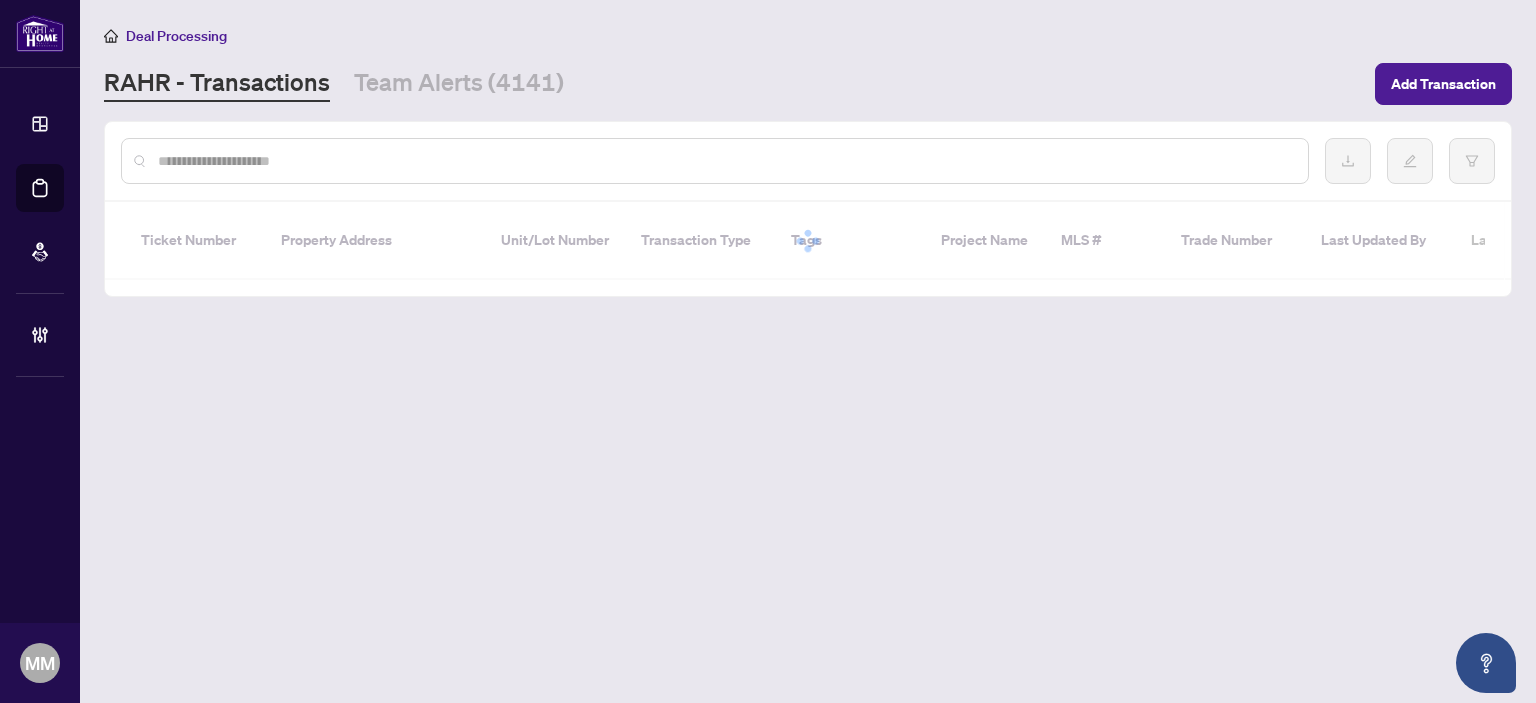 click at bounding box center (725, 161) 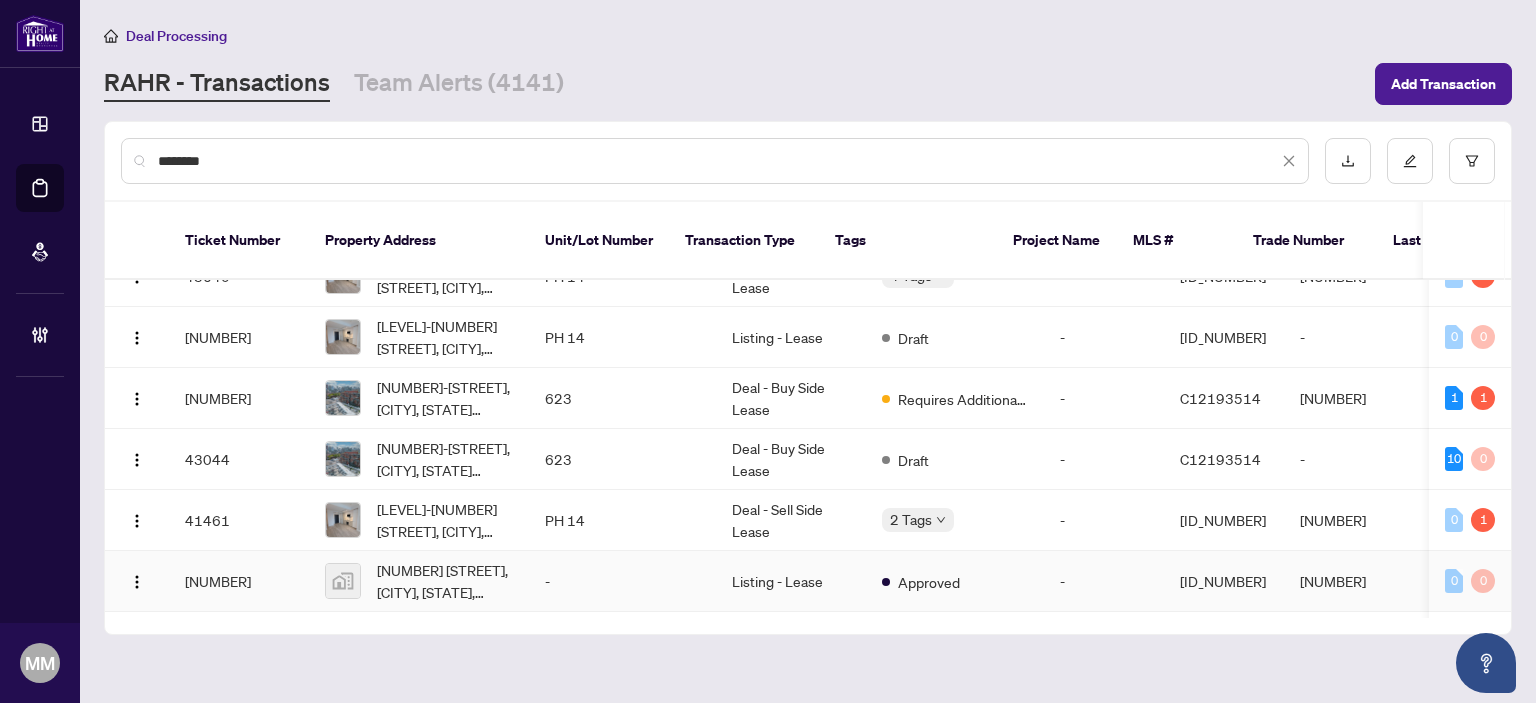 scroll, scrollTop: 200, scrollLeft: 0, axis: vertical 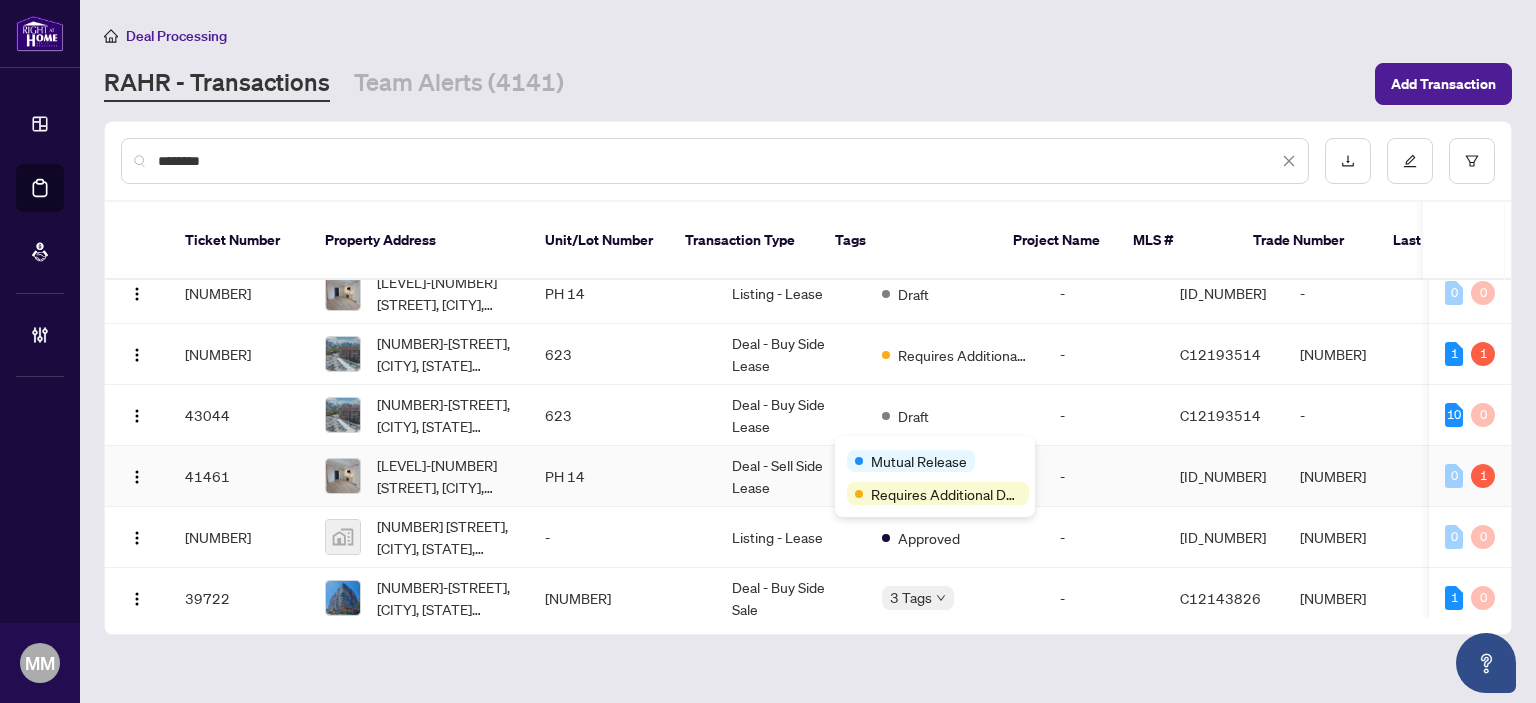 type on "*******" 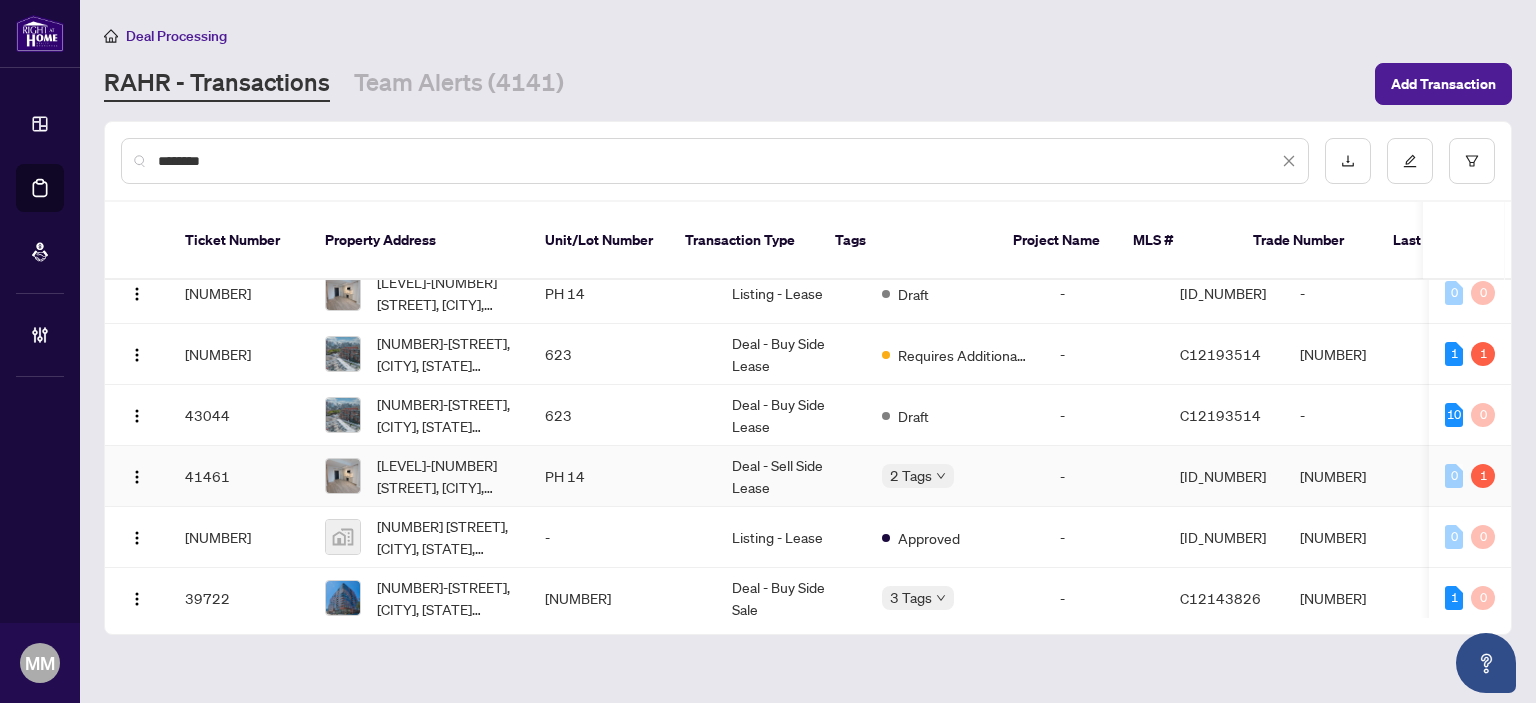 click on "Deal - Sell Side Lease" at bounding box center (791, 476) 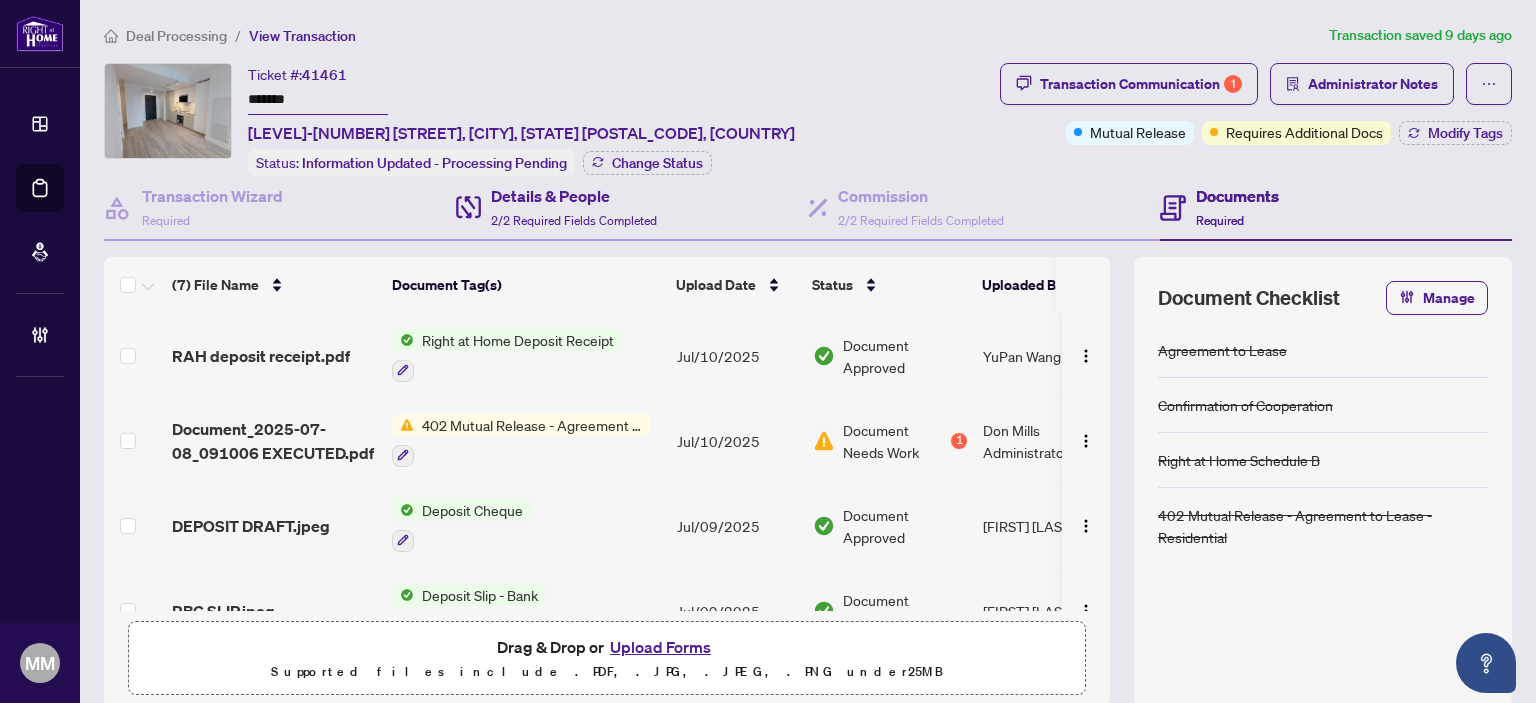 click on "Details & People 2/2 Required Fields Completed" at bounding box center (632, 208) 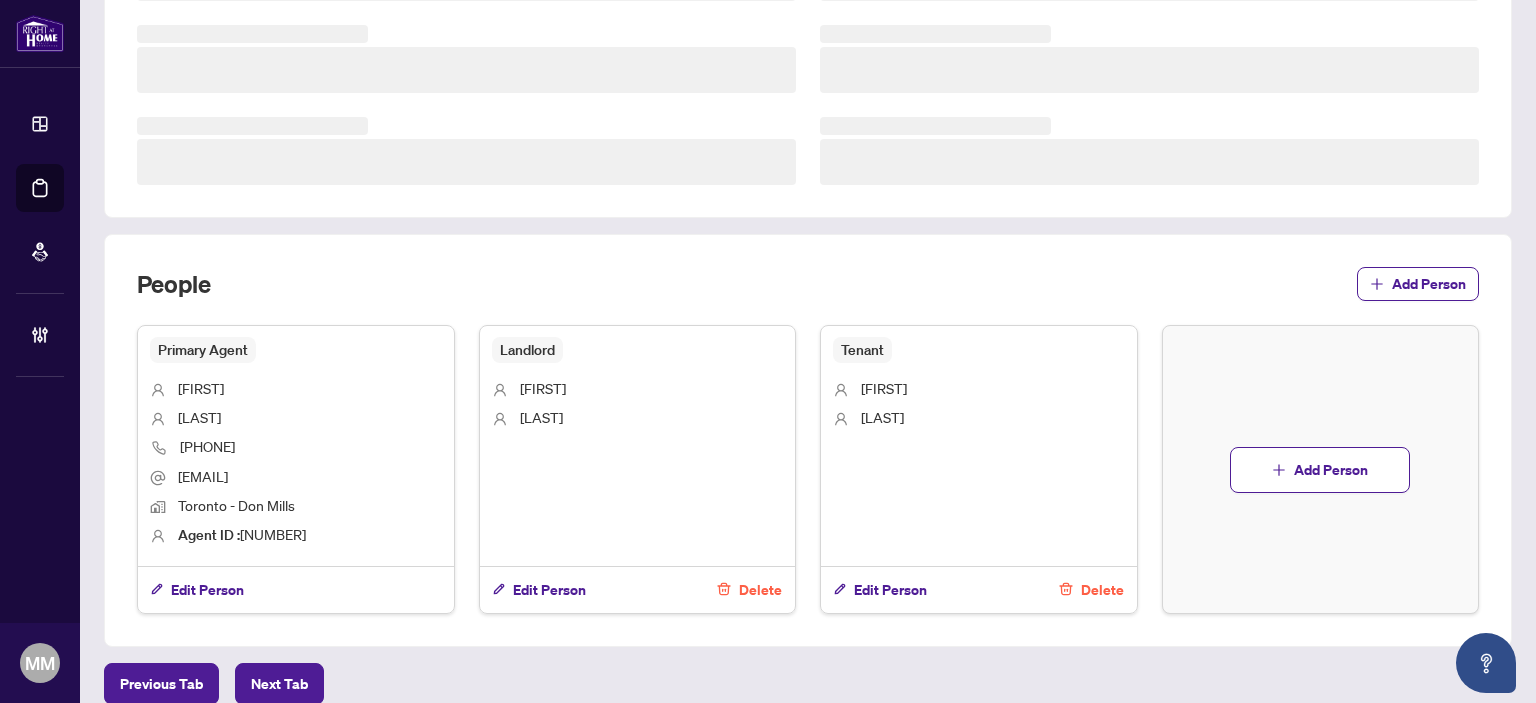 scroll, scrollTop: 593, scrollLeft: 0, axis: vertical 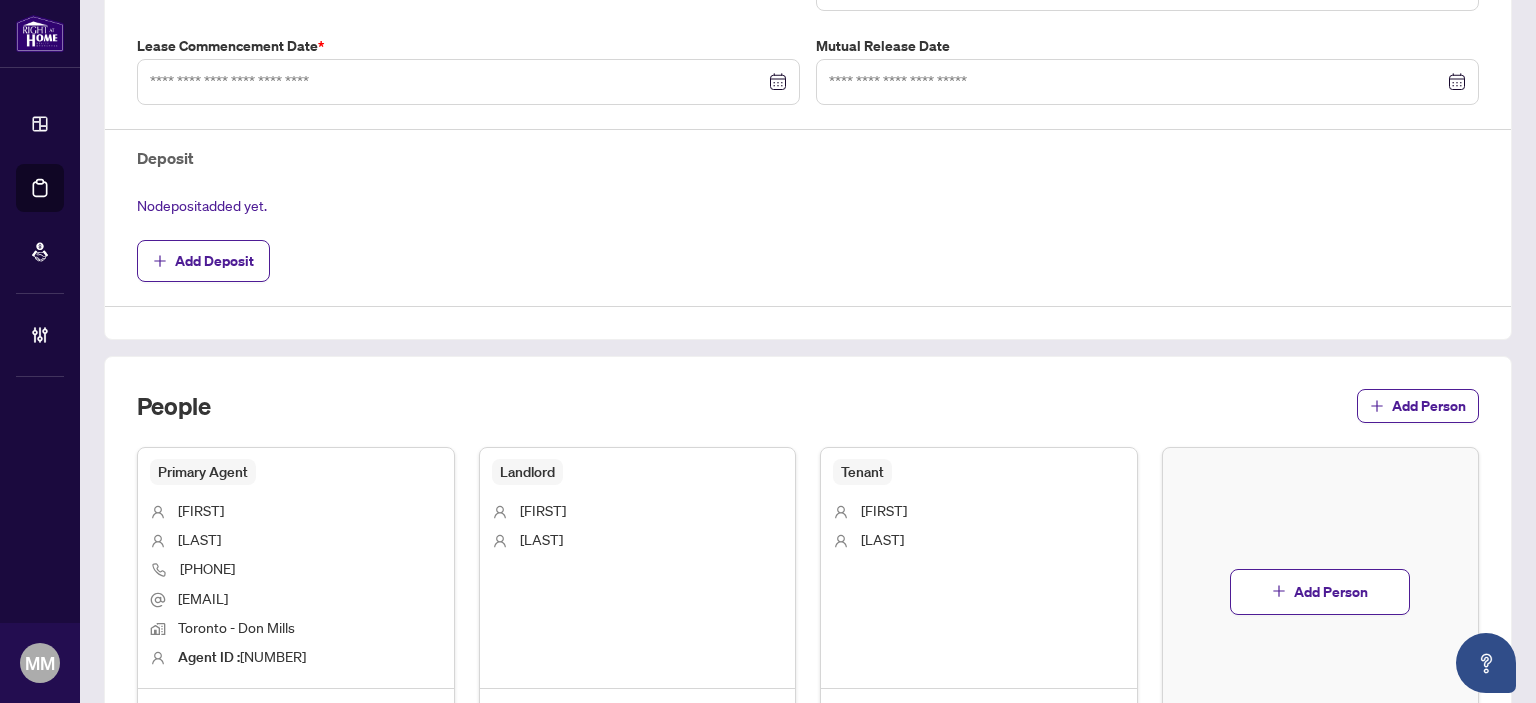 type on "**********" 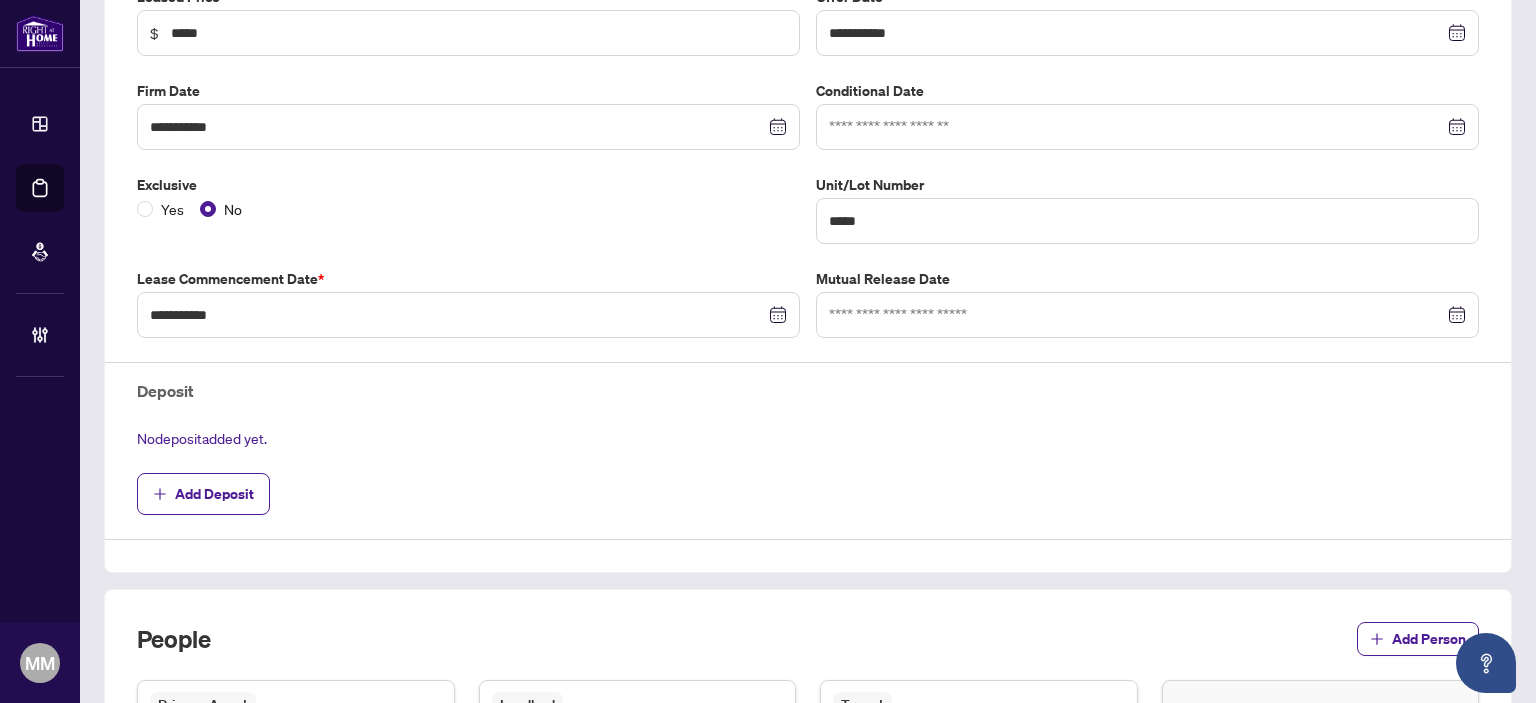 scroll, scrollTop: 93, scrollLeft: 0, axis: vertical 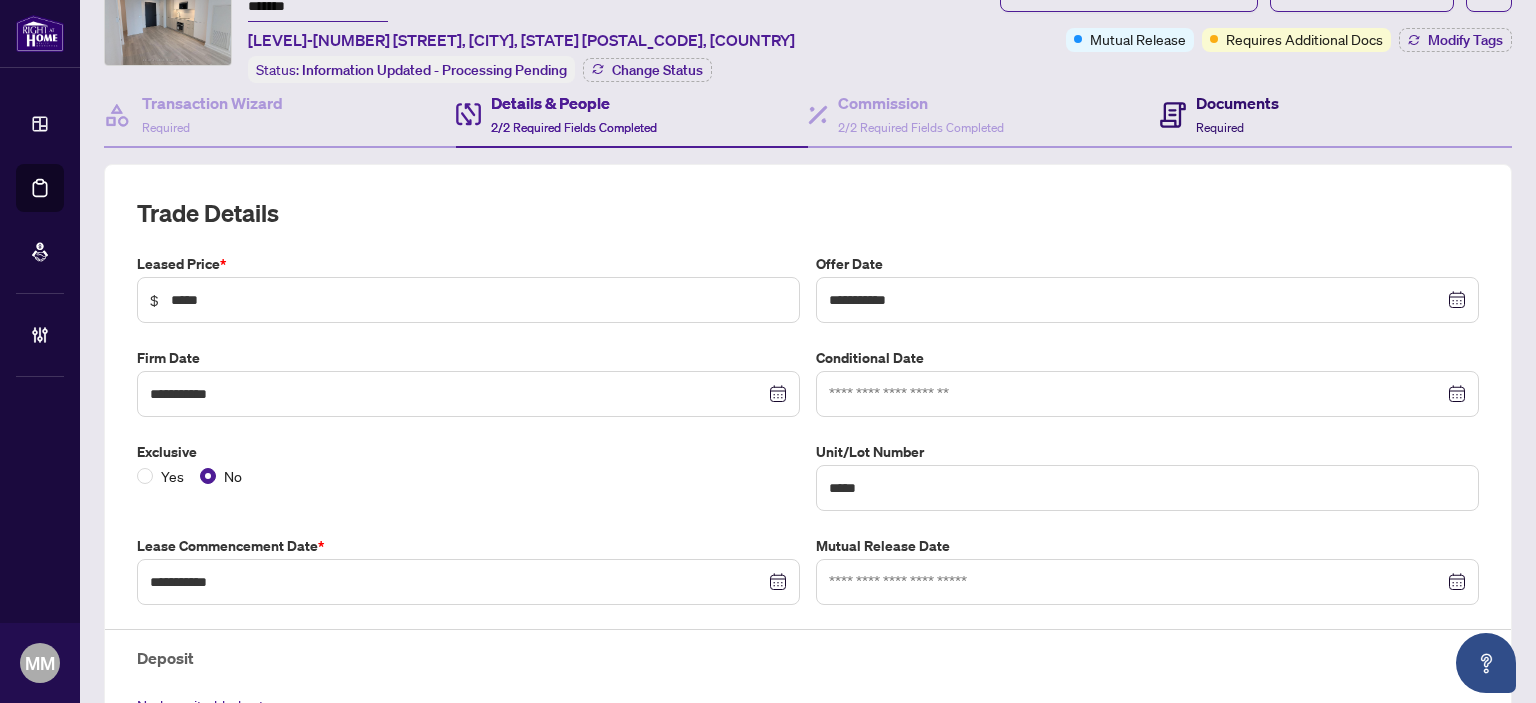 click on "Documents" at bounding box center (1237, 103) 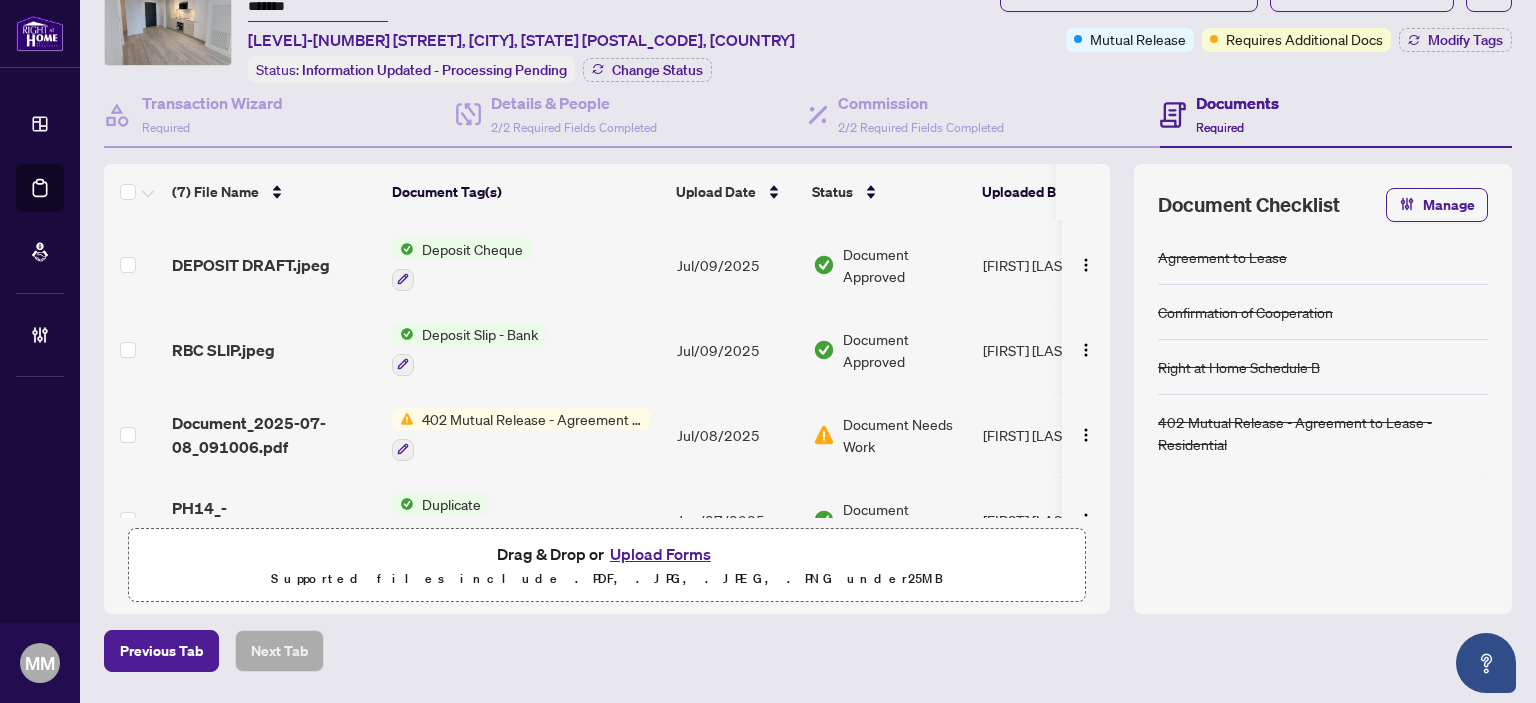 scroll, scrollTop: 200, scrollLeft: 0, axis: vertical 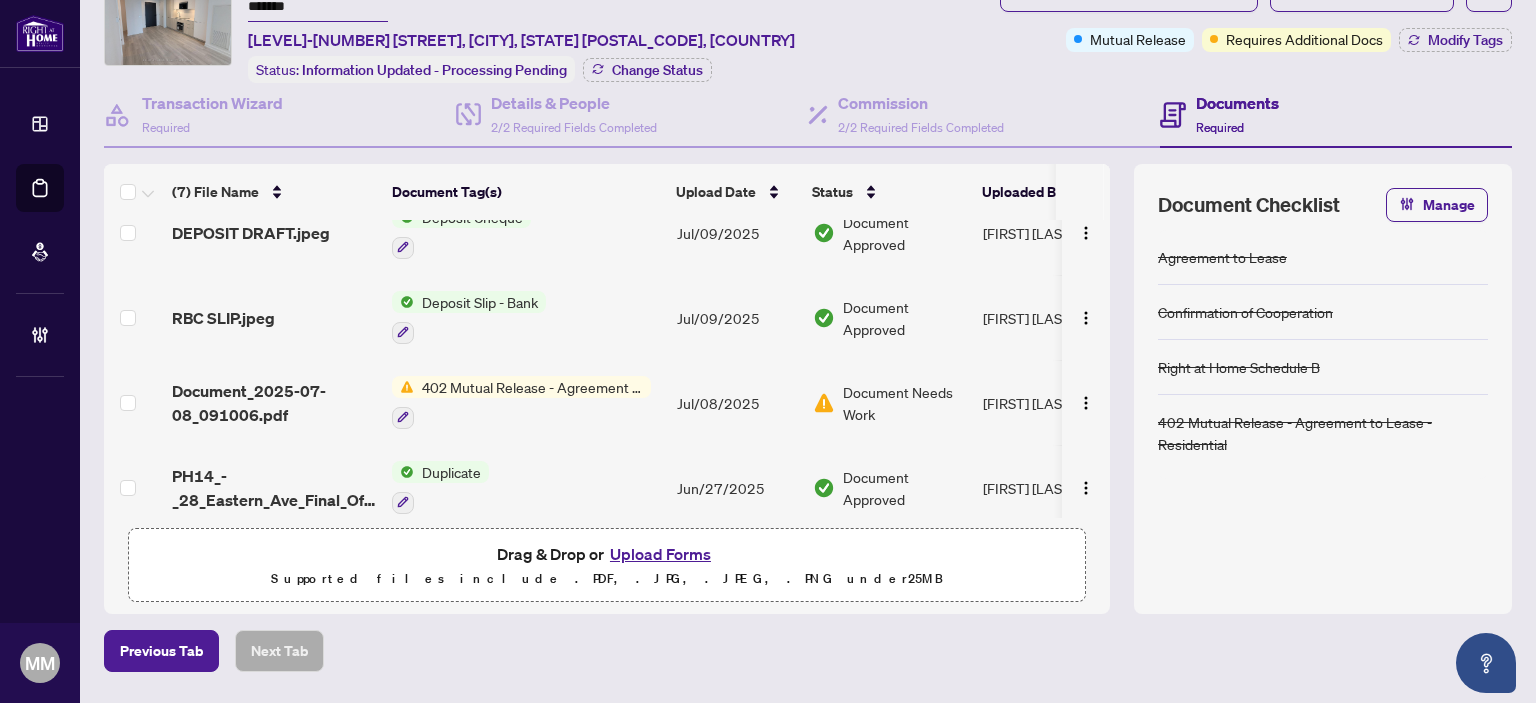 click on "Document Approved" at bounding box center [890, 318] 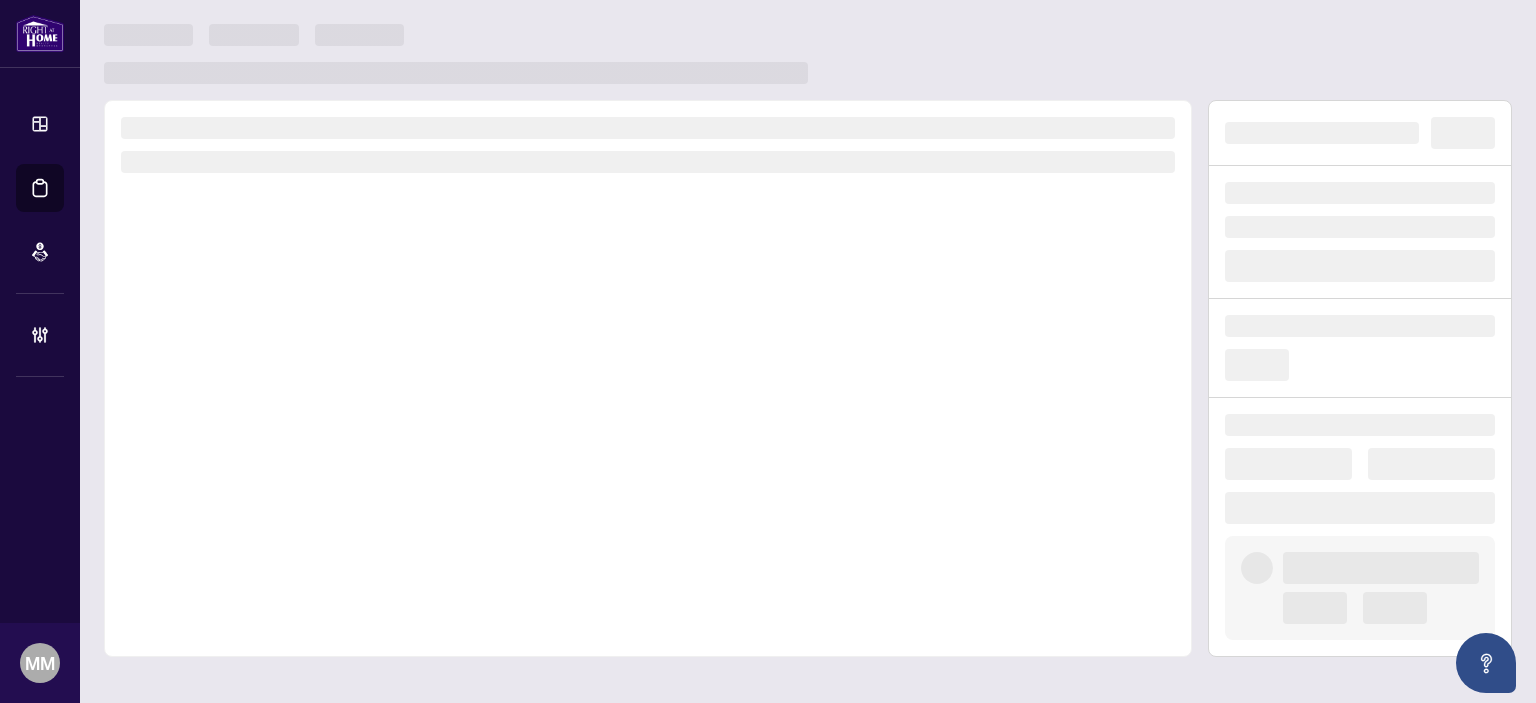 scroll, scrollTop: 0, scrollLeft: 0, axis: both 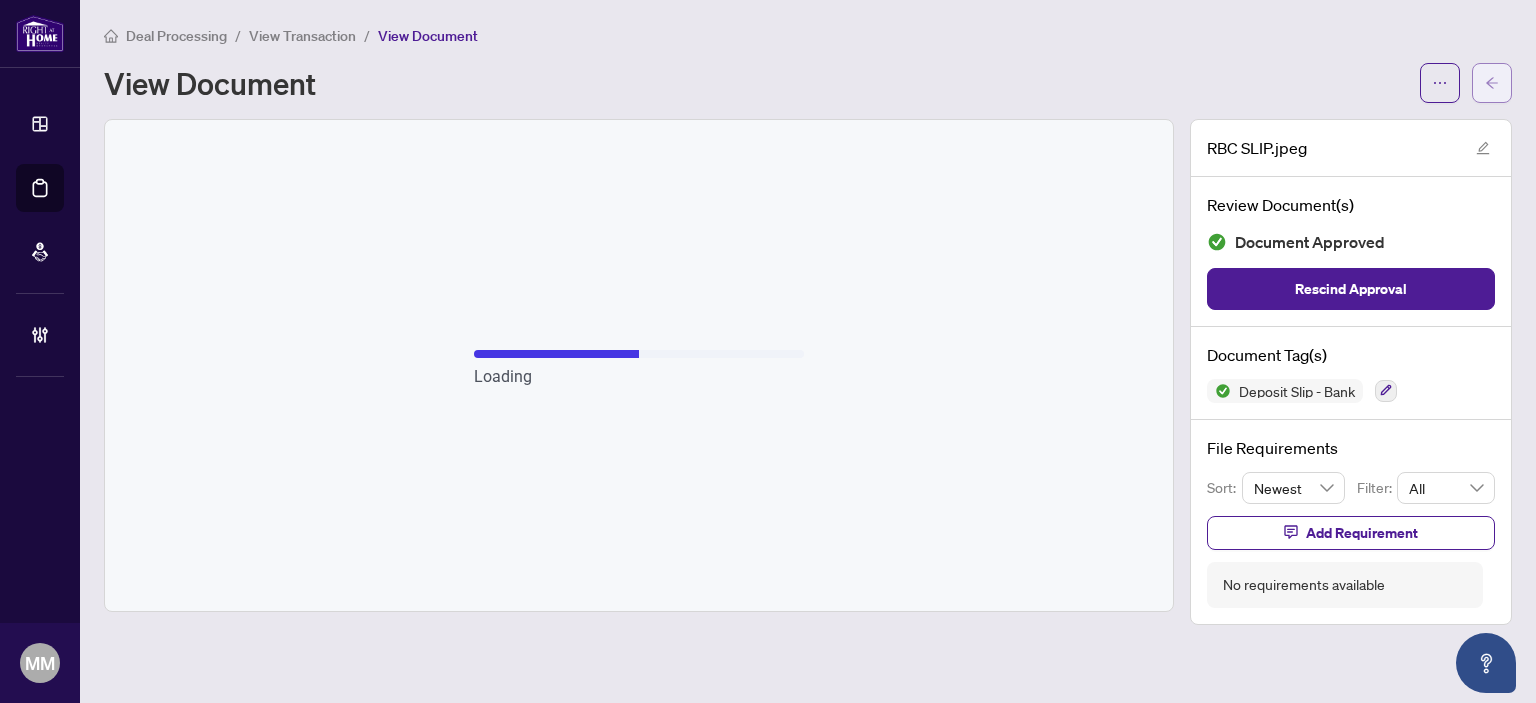 click 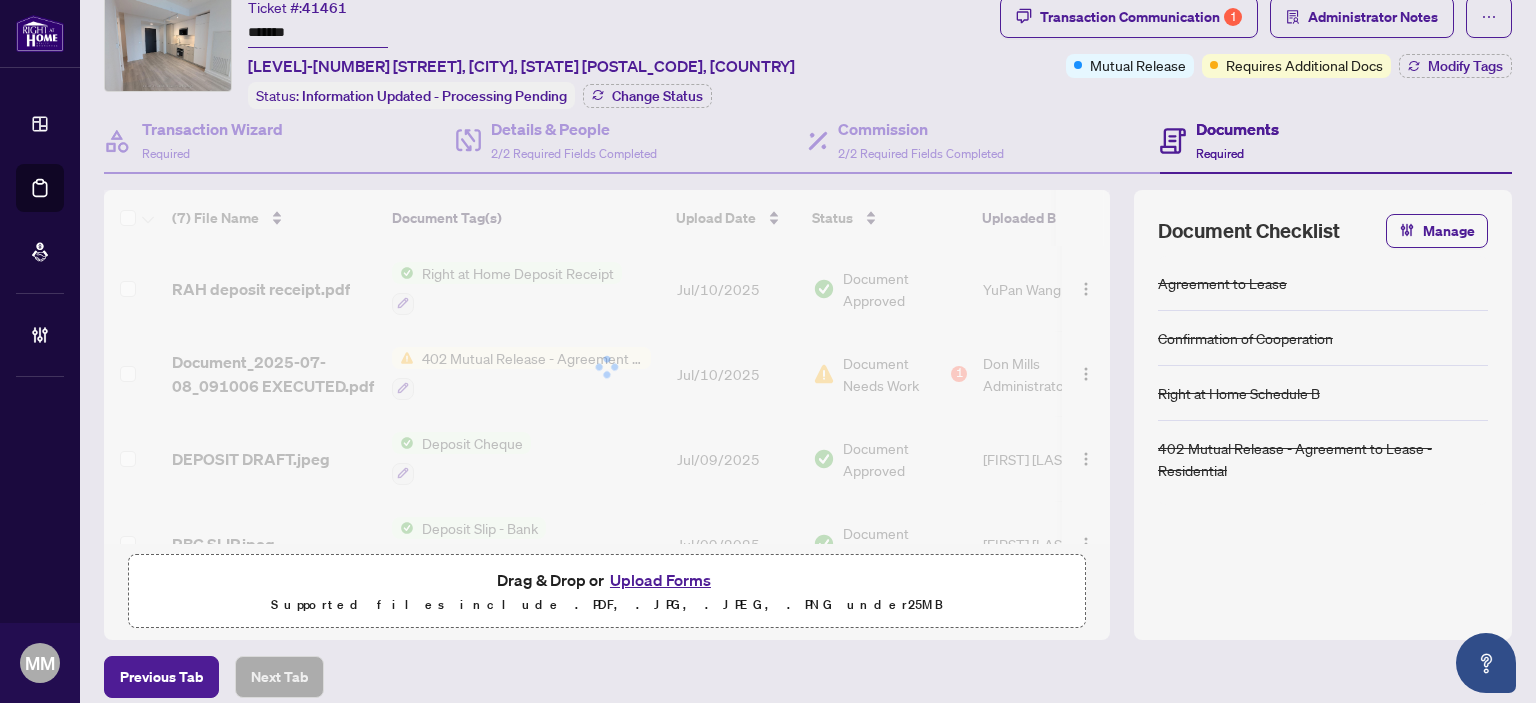 scroll, scrollTop: 151, scrollLeft: 0, axis: vertical 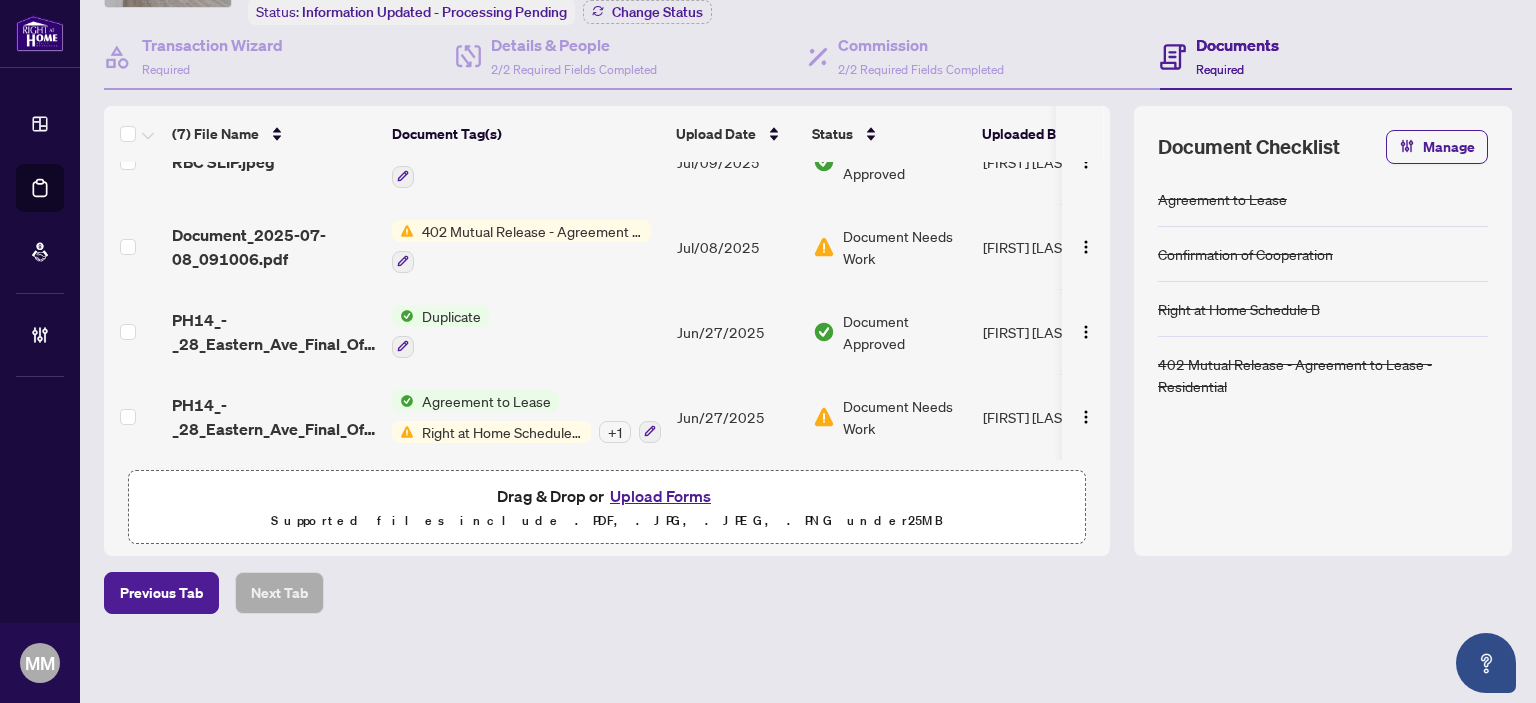 click on "Jun/27/2025" at bounding box center [737, 416] 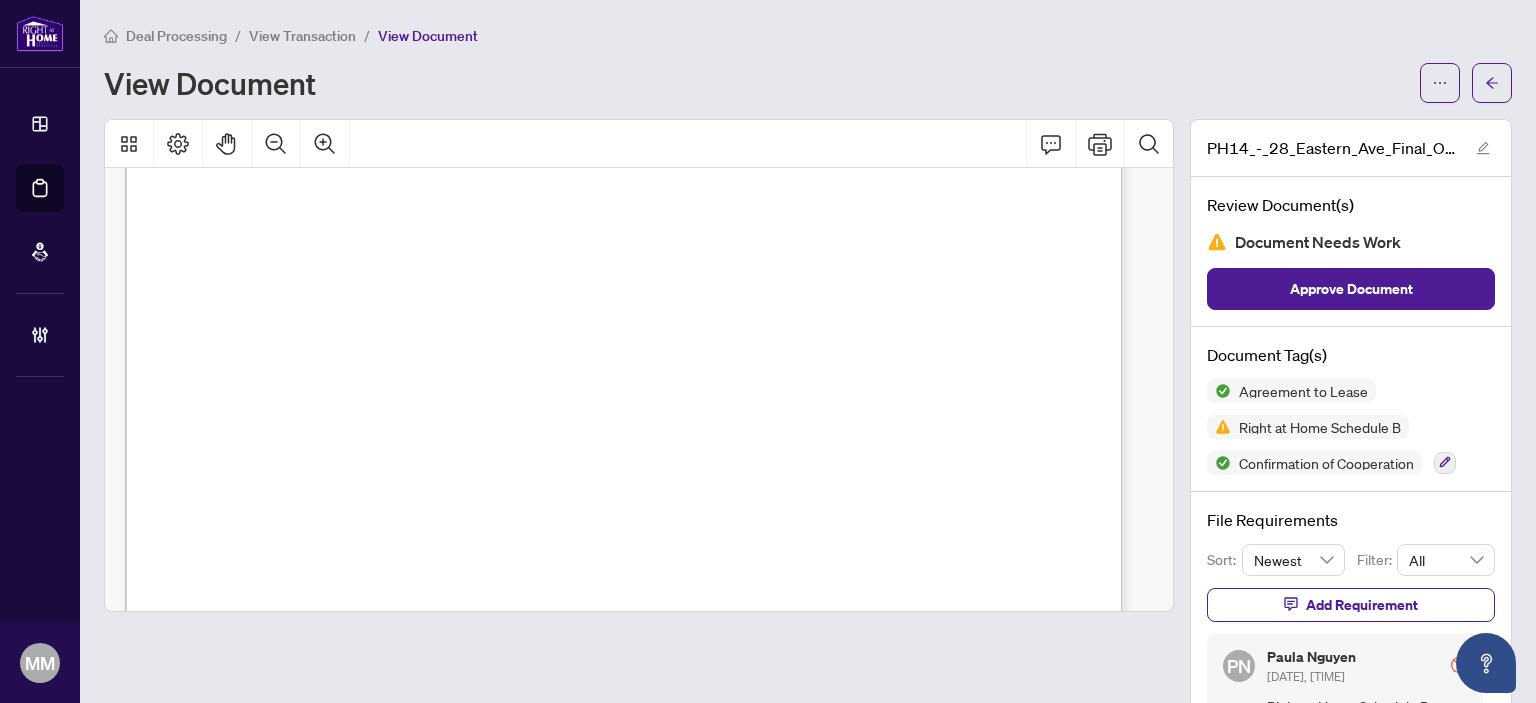 scroll, scrollTop: 3100, scrollLeft: 0, axis: vertical 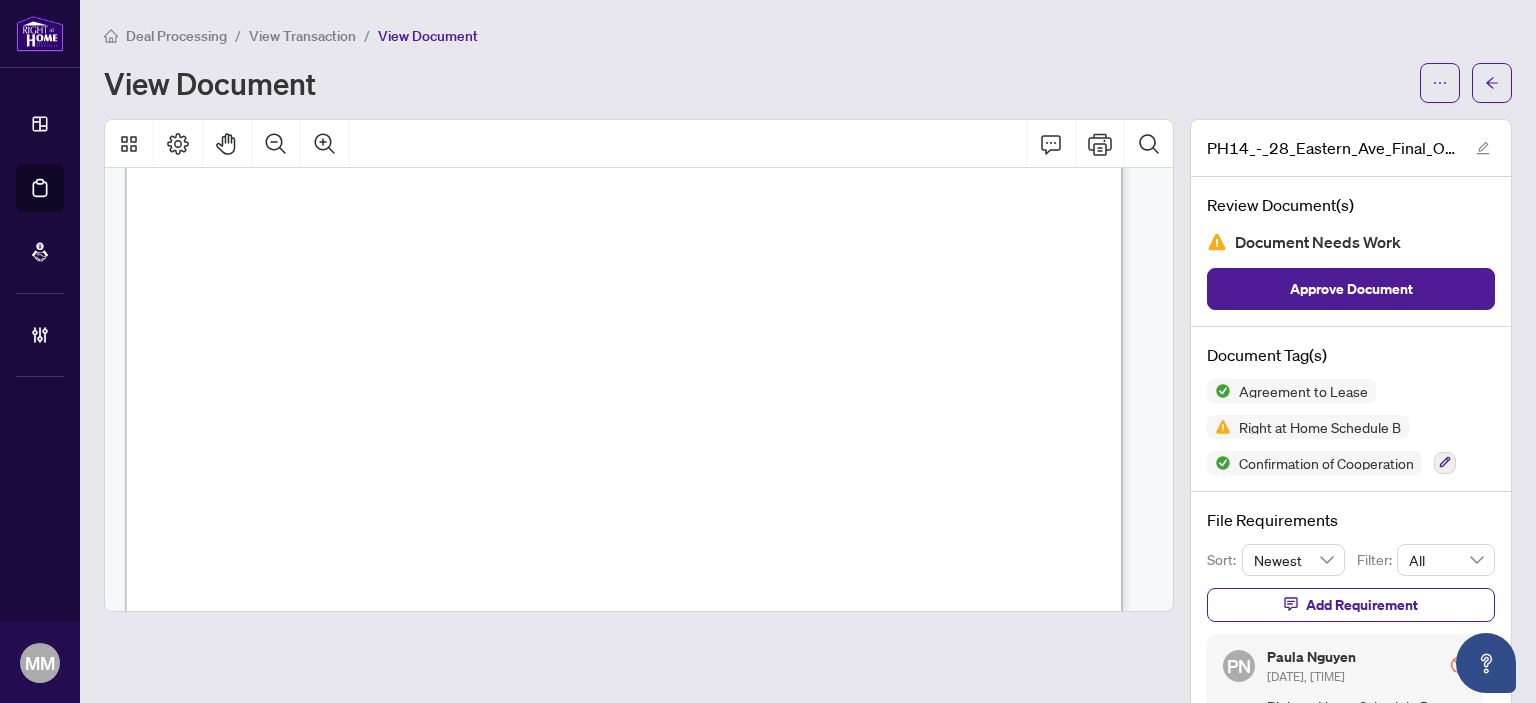 click at bounding box center (639, 506) 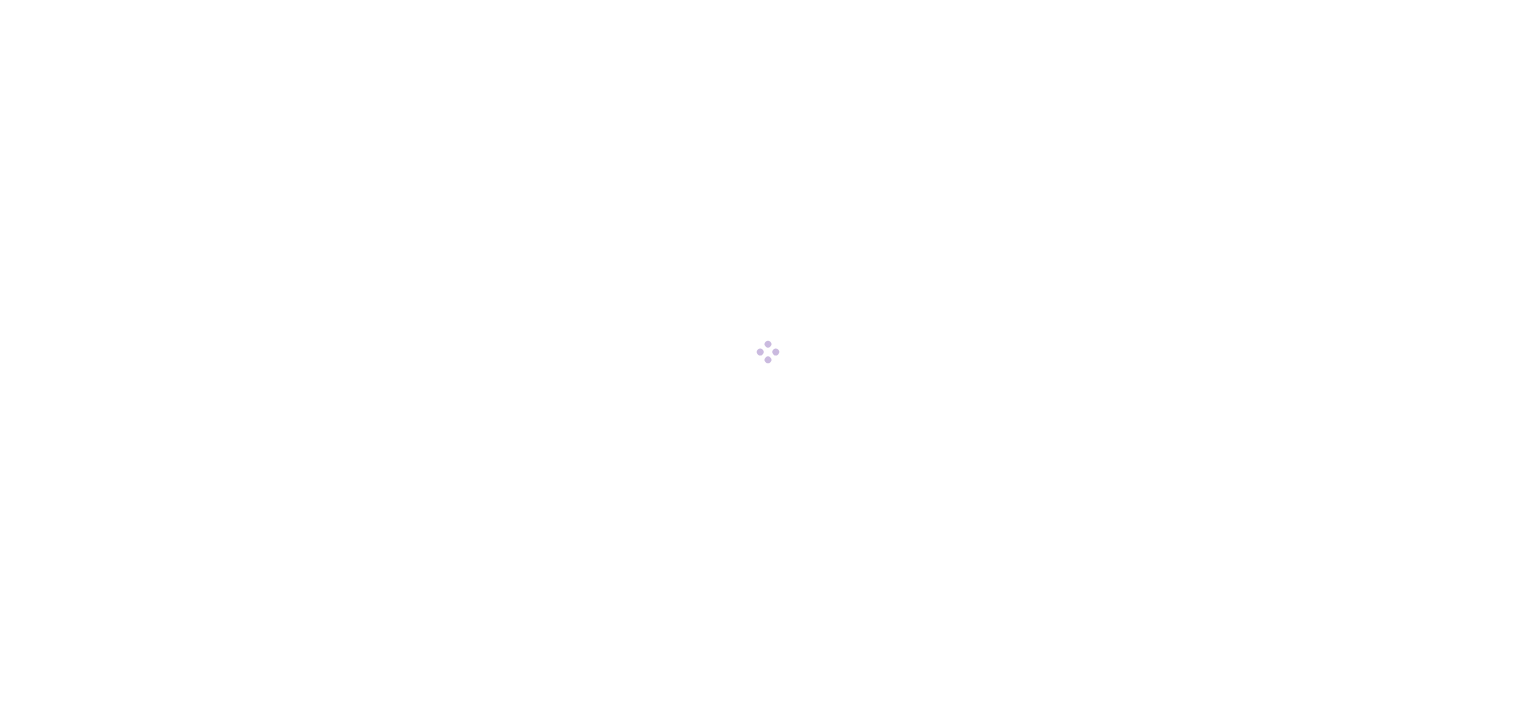 scroll, scrollTop: 0, scrollLeft: 0, axis: both 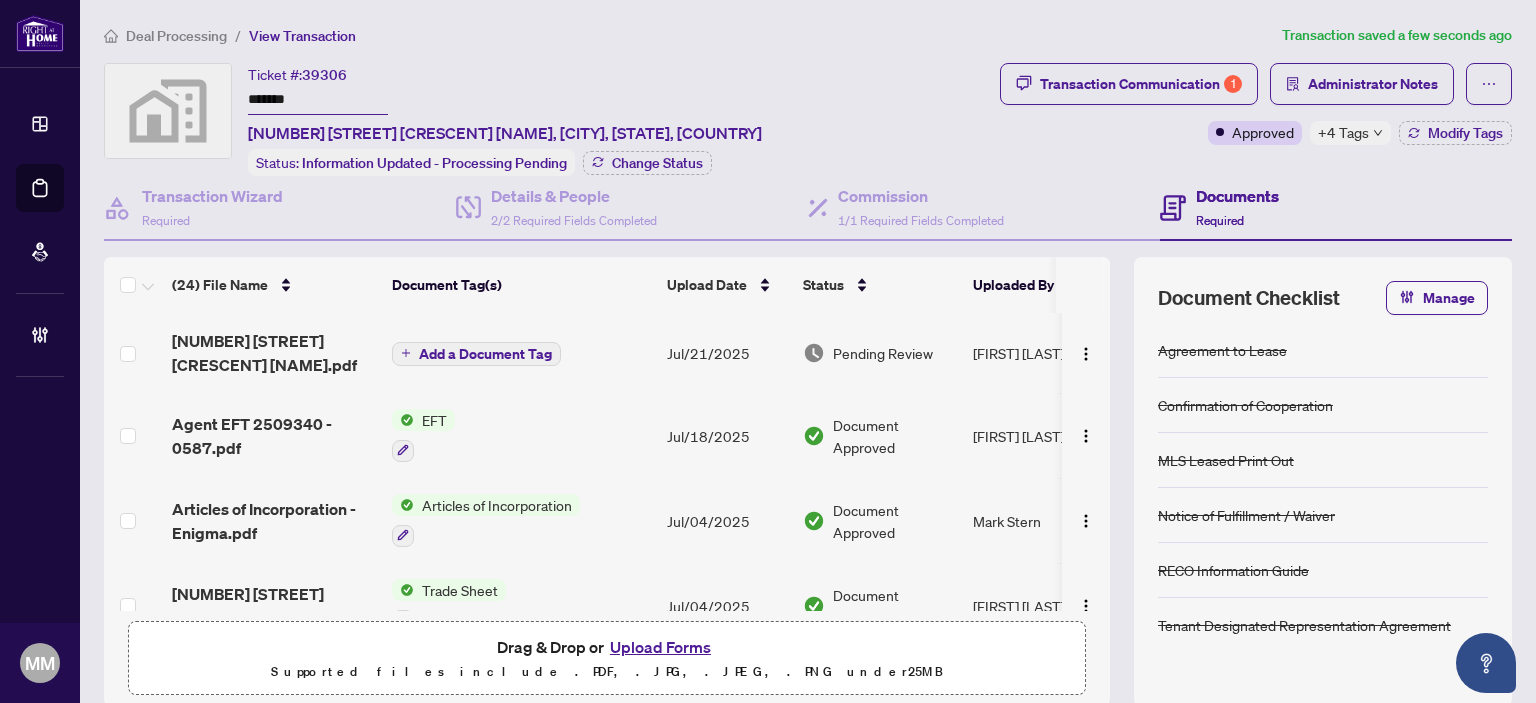 click on "Pending Review" at bounding box center [883, 353] 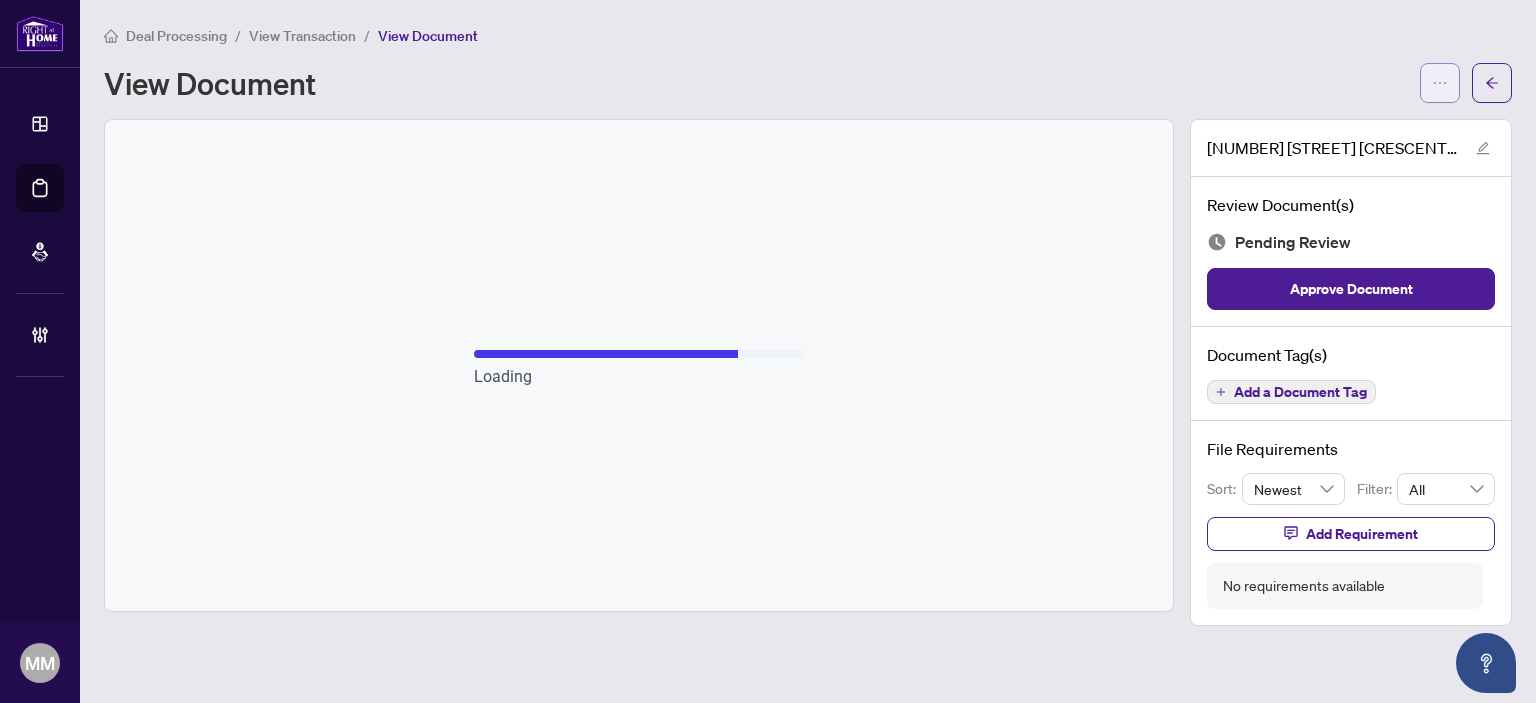 click 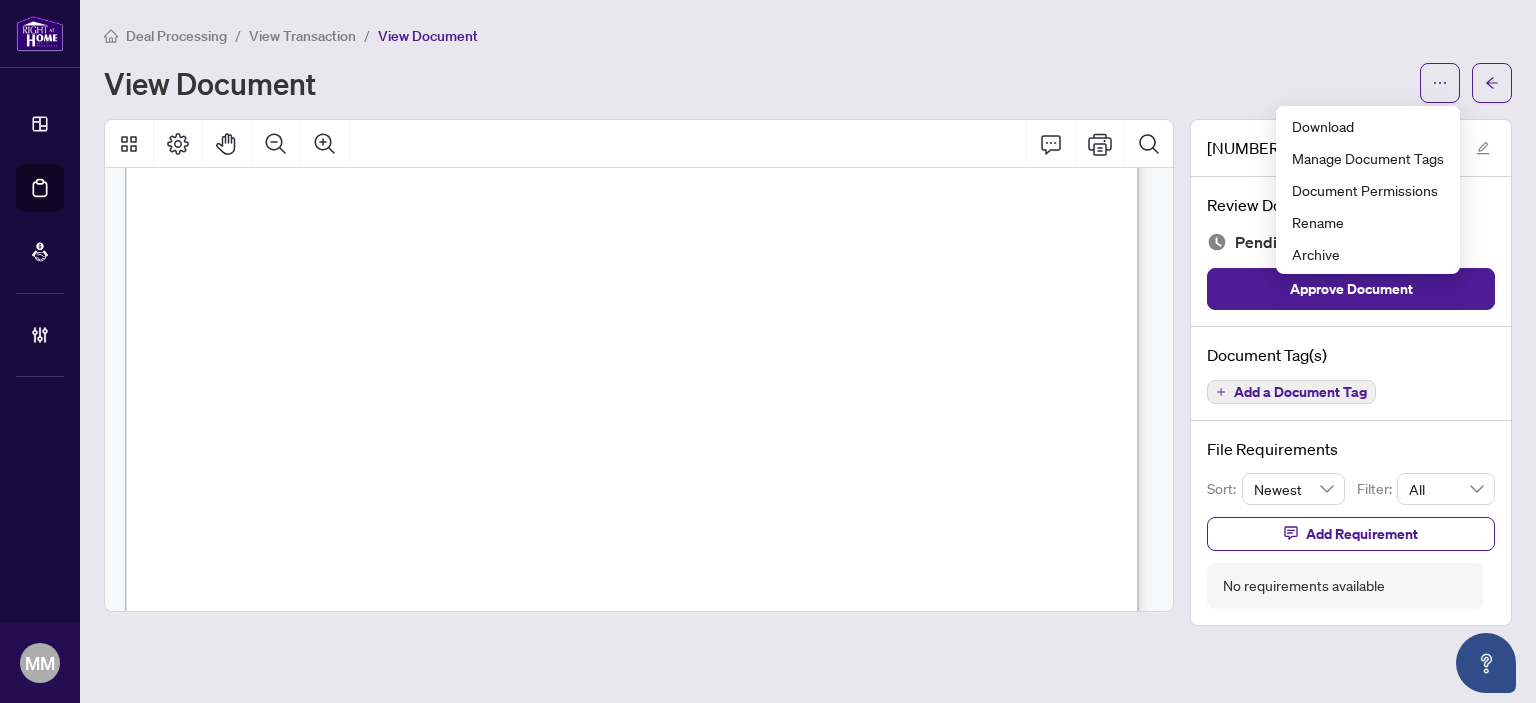 scroll, scrollTop: 700, scrollLeft: 0, axis: vertical 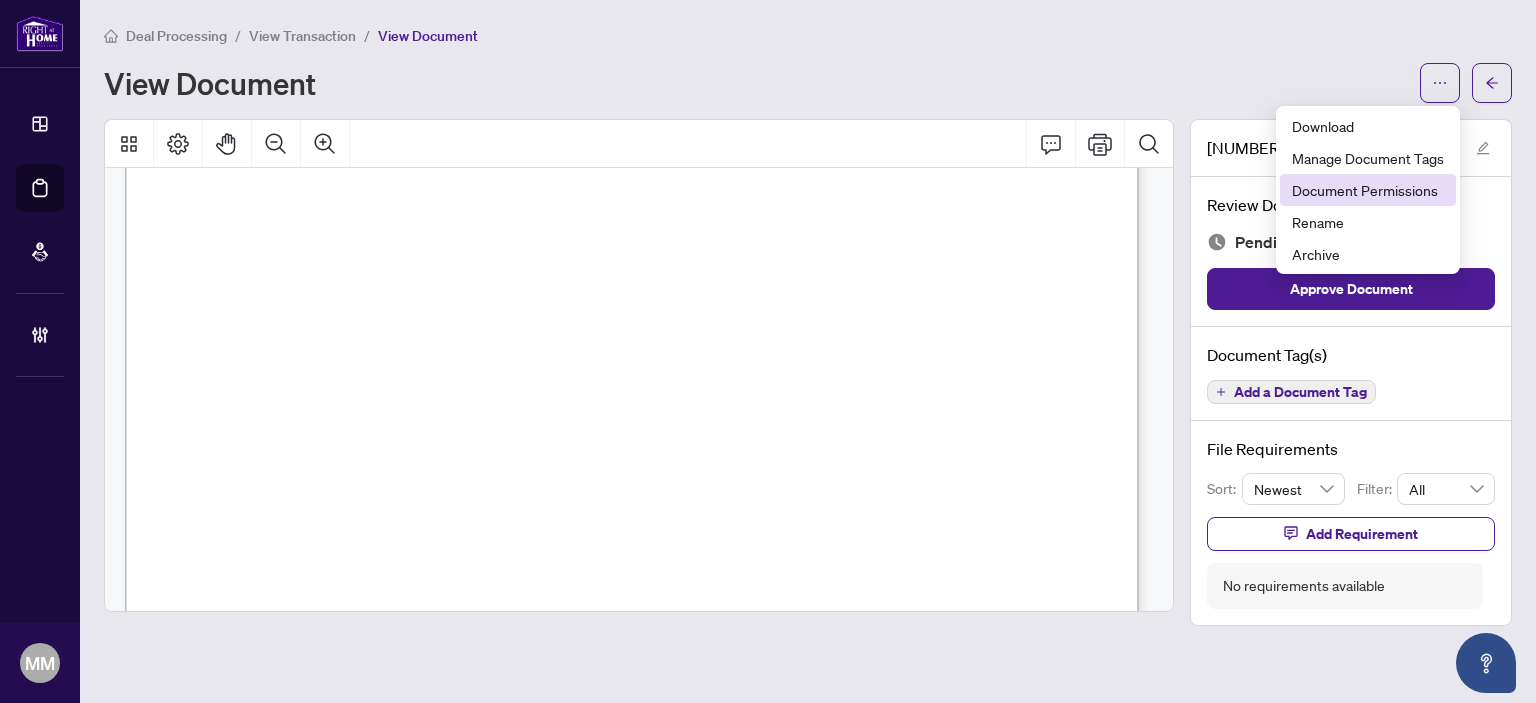 click on "Document Permissions" at bounding box center [1368, 190] 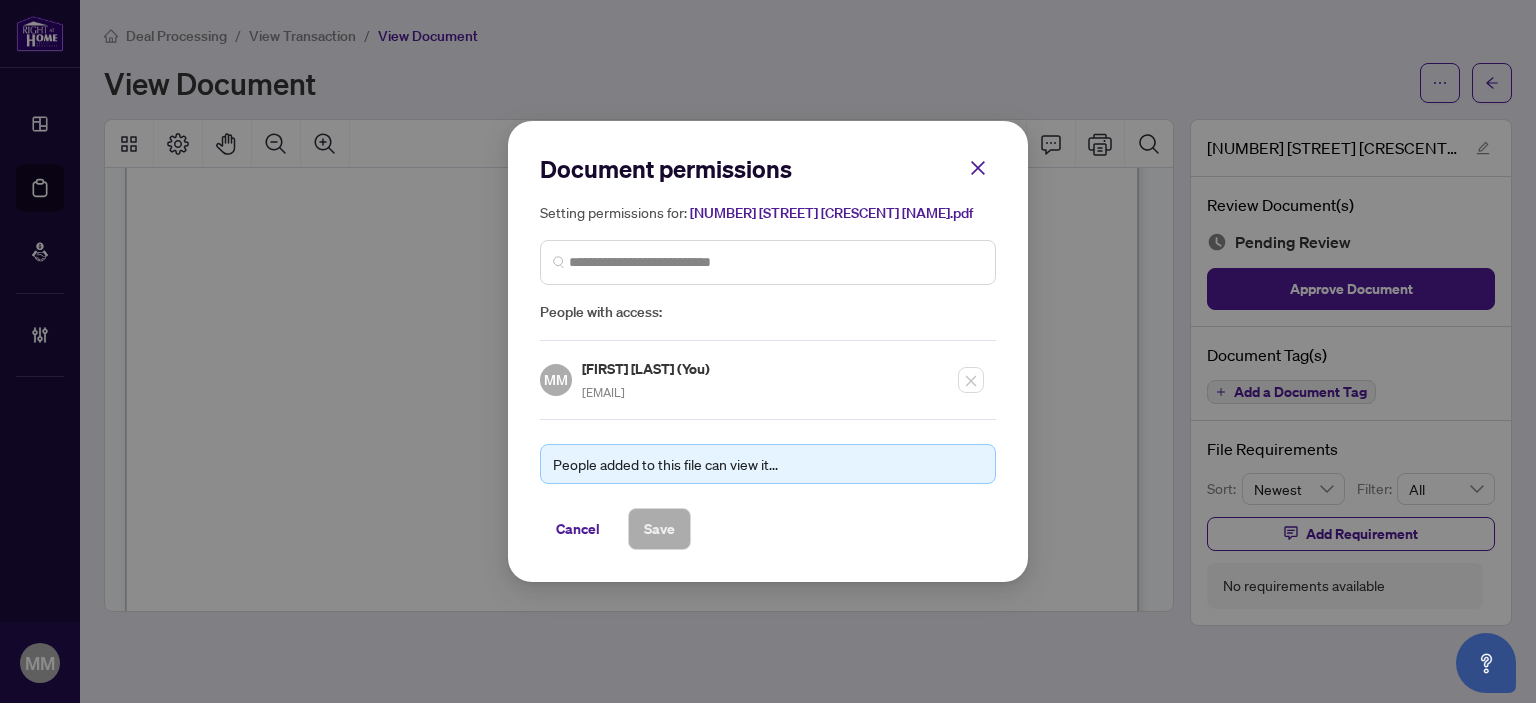 click on "Setting permissions for:   72 St Regis Crescent N Mark1.pdf     People with access:" at bounding box center [768, 262] 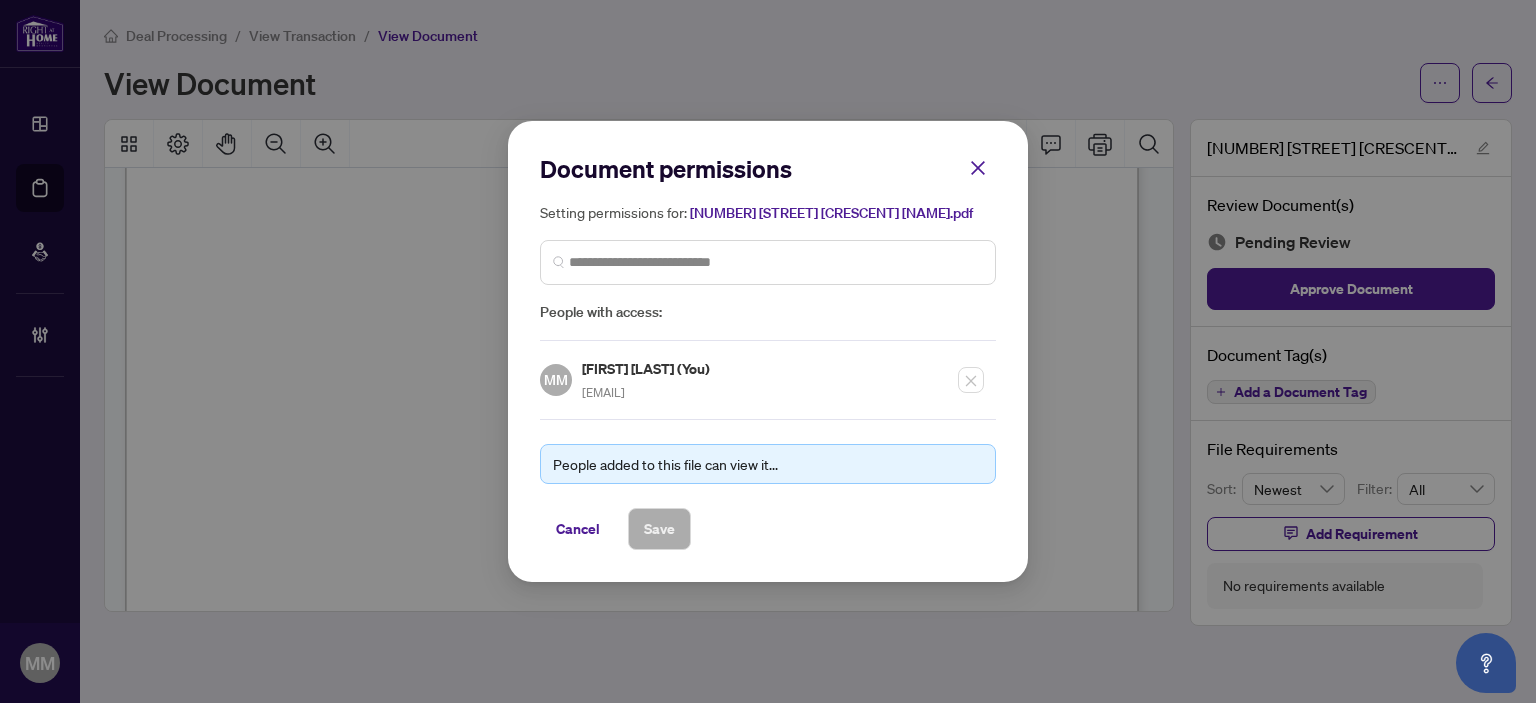 click at bounding box center [768, 262] 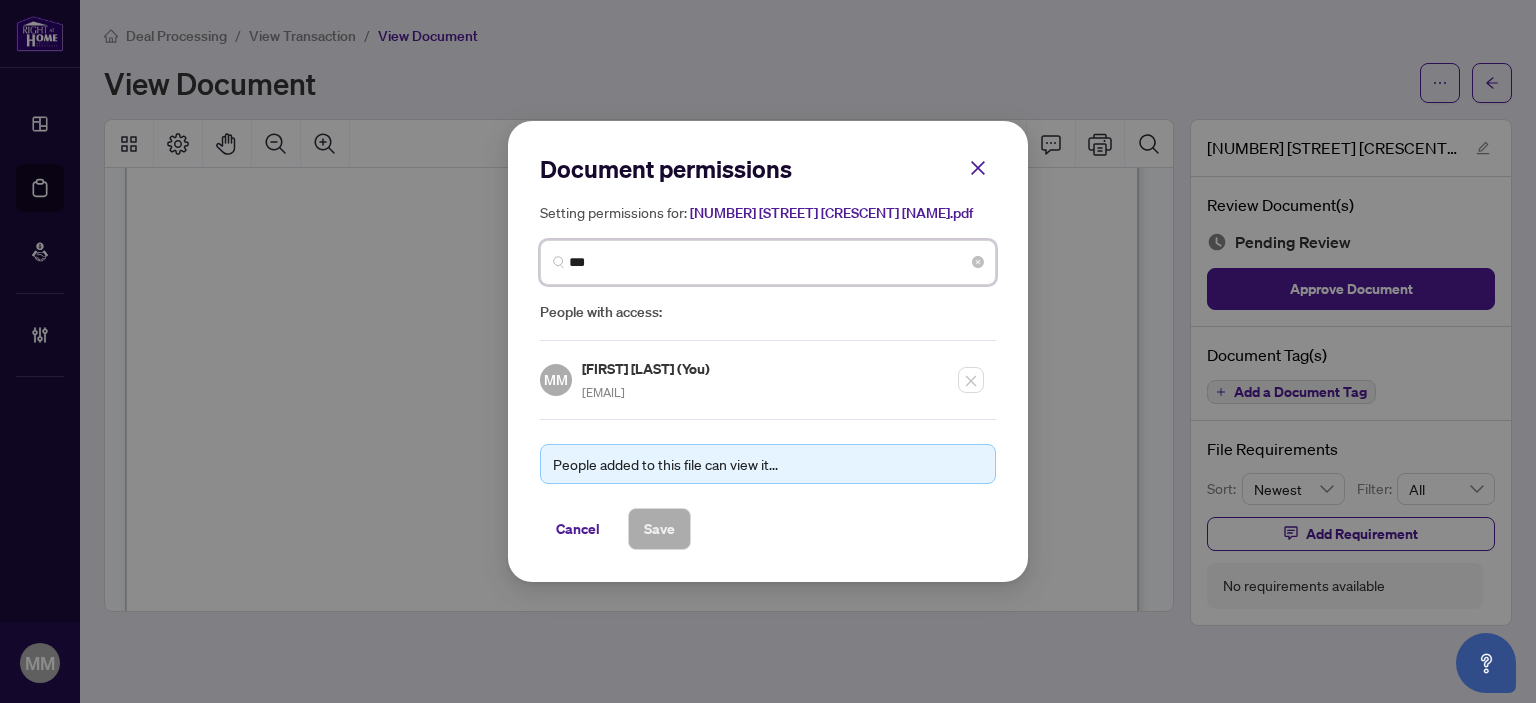 type on "****" 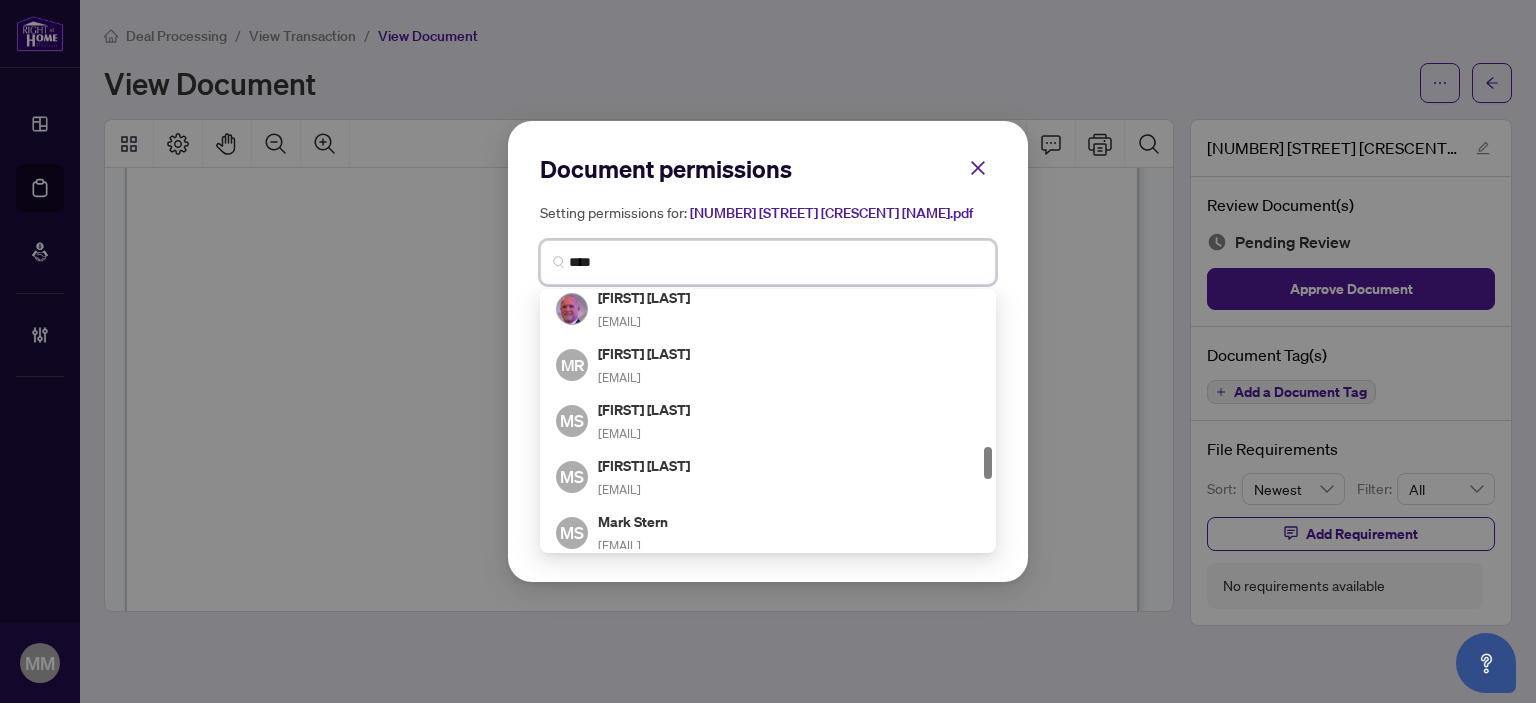 scroll, scrollTop: 1300, scrollLeft: 0, axis: vertical 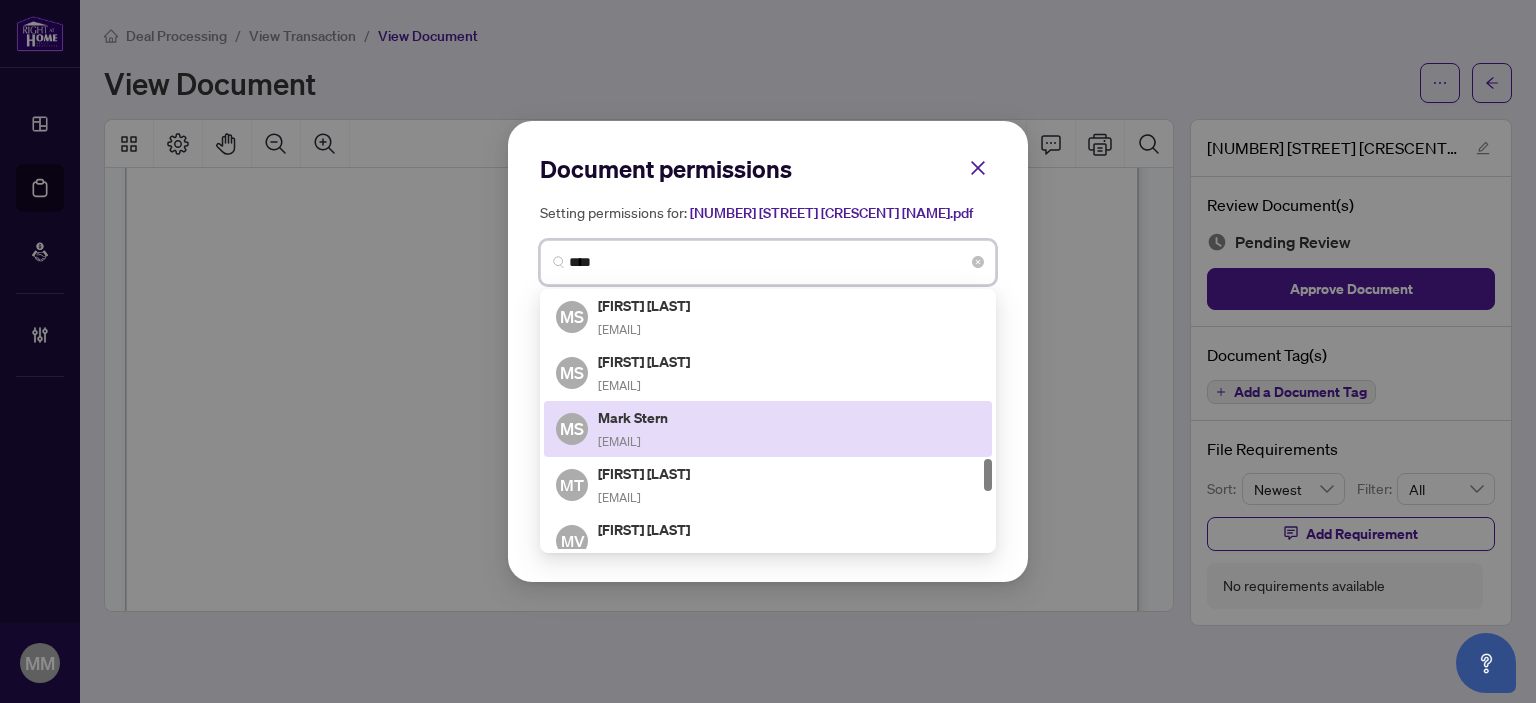 click on "Mark Stern" at bounding box center [634, 417] 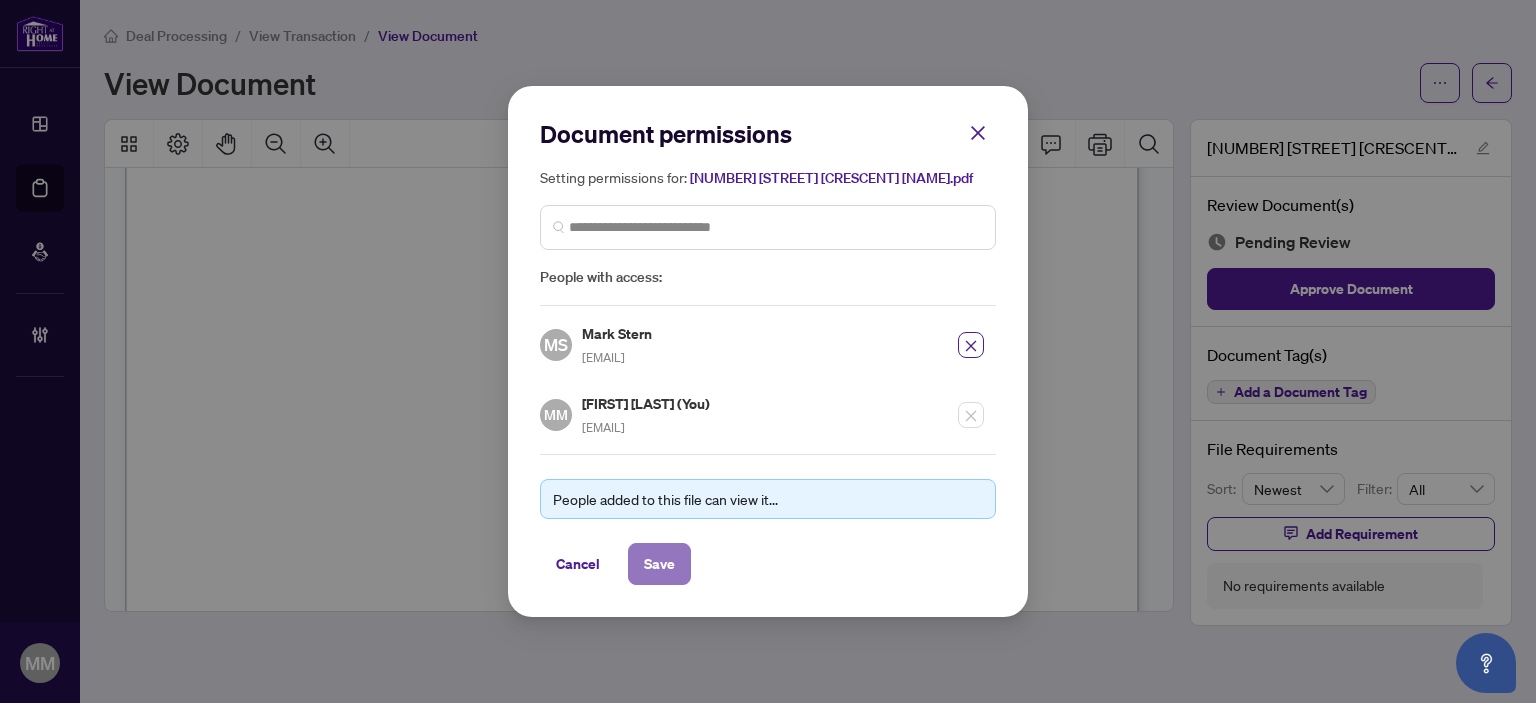 click on "Save" at bounding box center [659, 564] 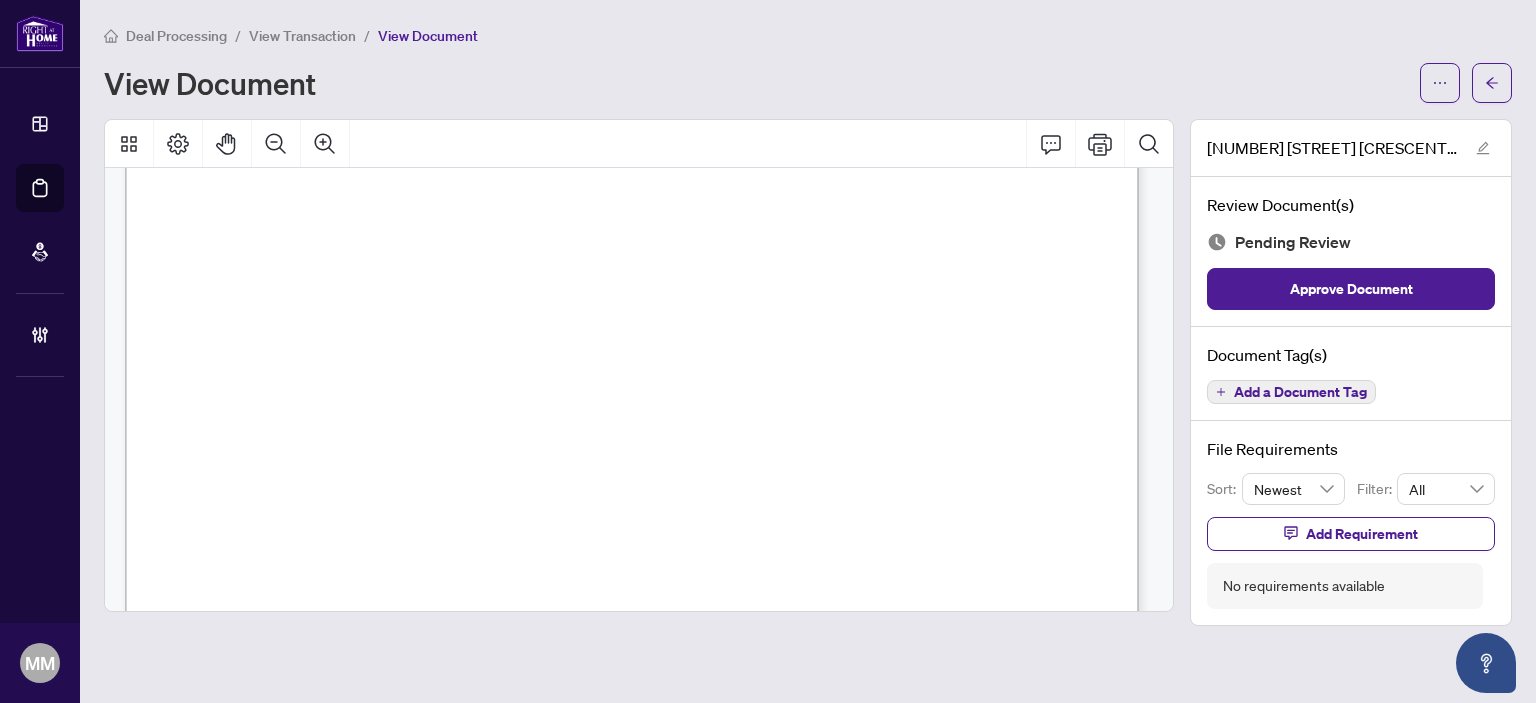 scroll, scrollTop: 0, scrollLeft: 0, axis: both 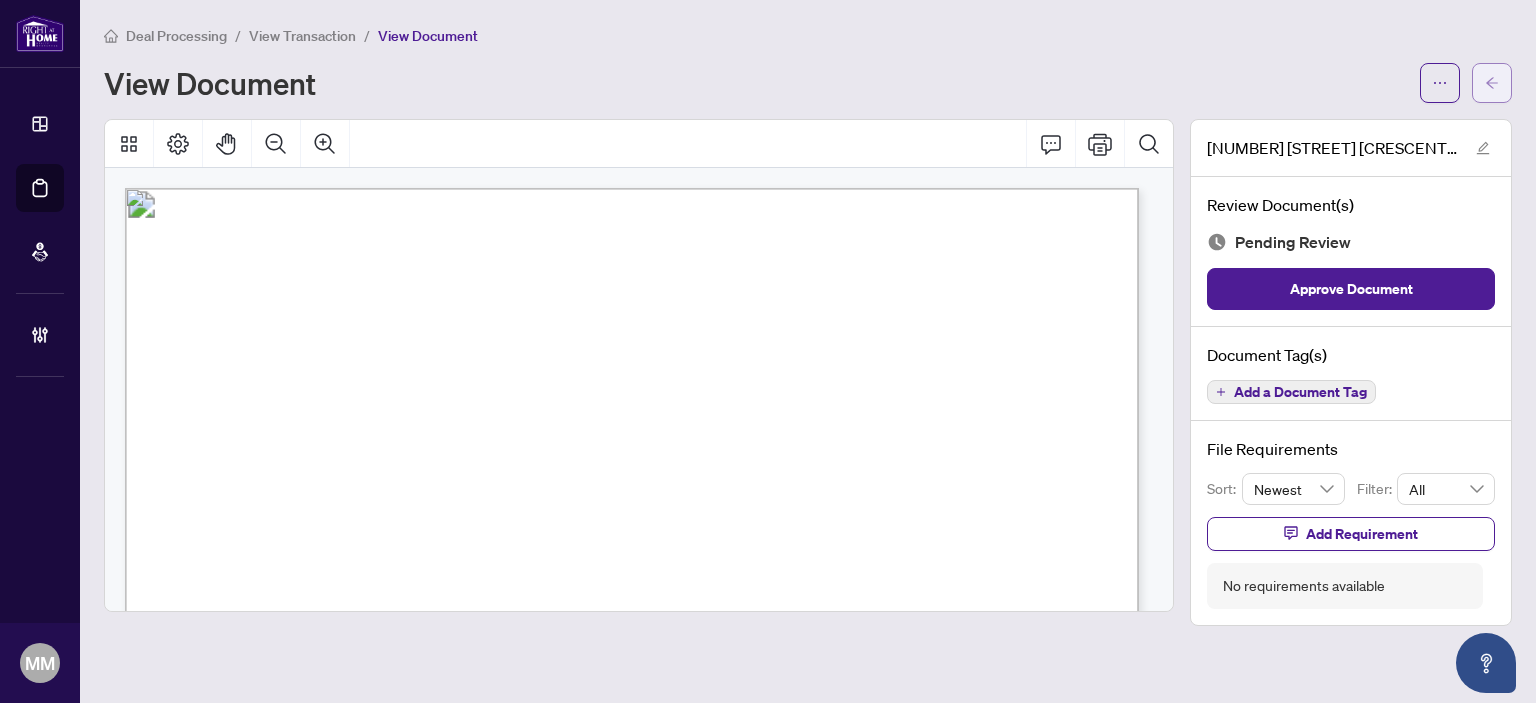 click at bounding box center (1492, 83) 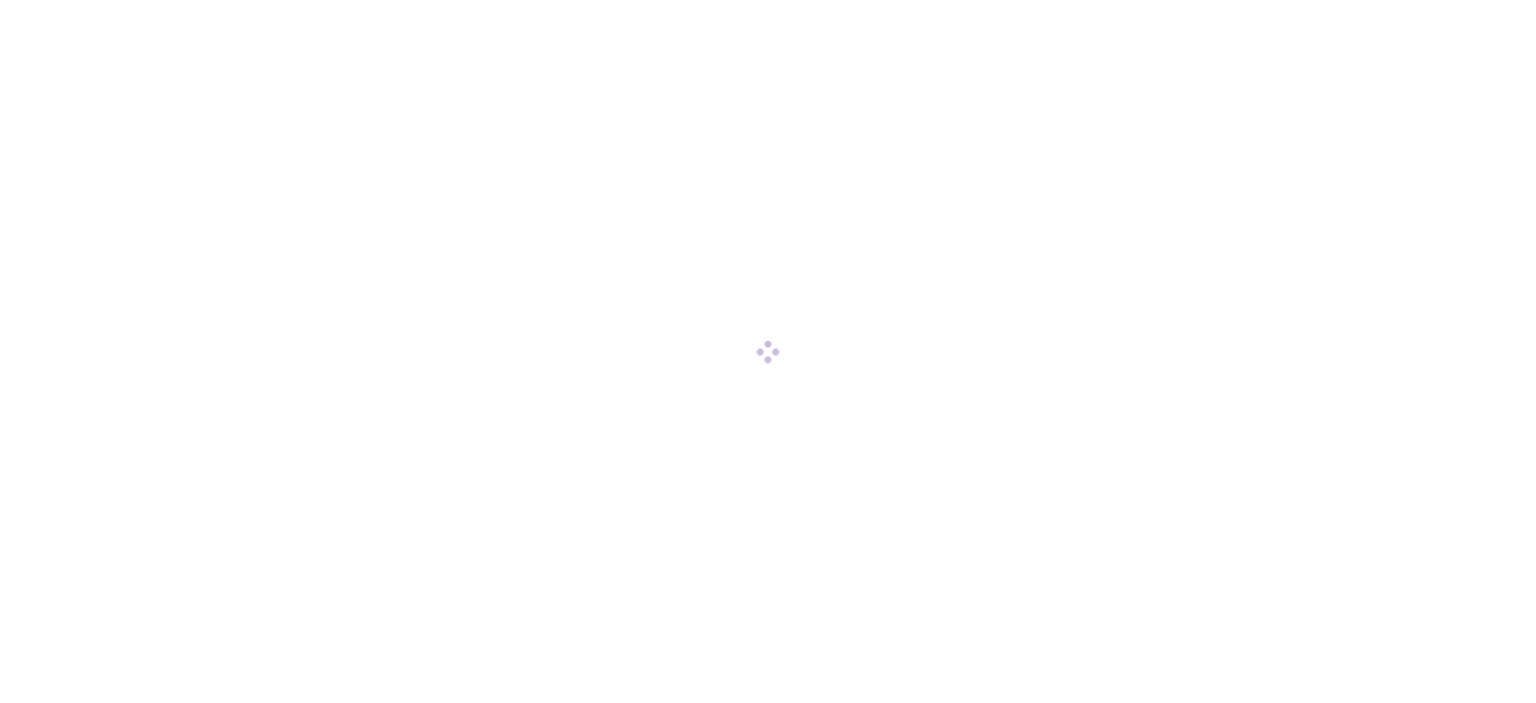 scroll, scrollTop: 0, scrollLeft: 0, axis: both 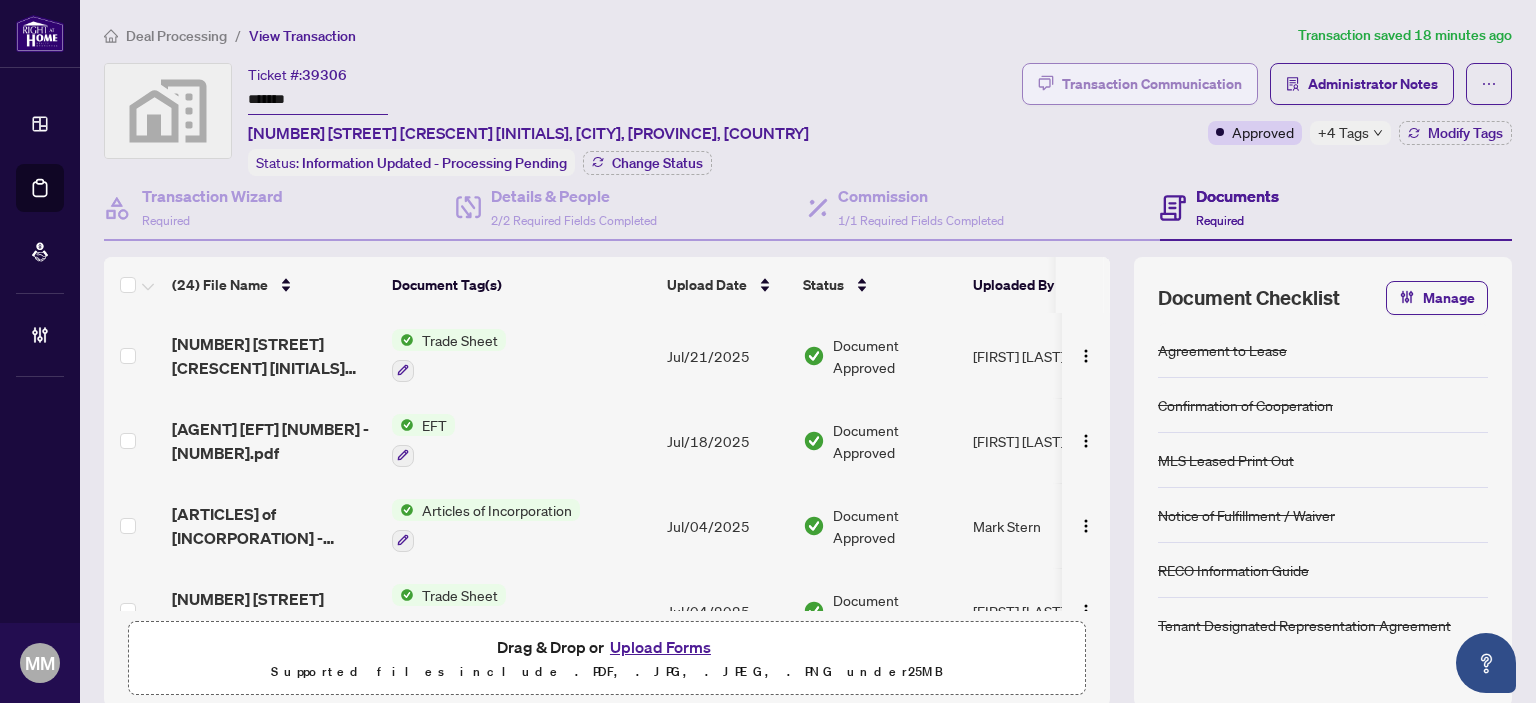 click on "Transaction Communication" at bounding box center [1140, 84] 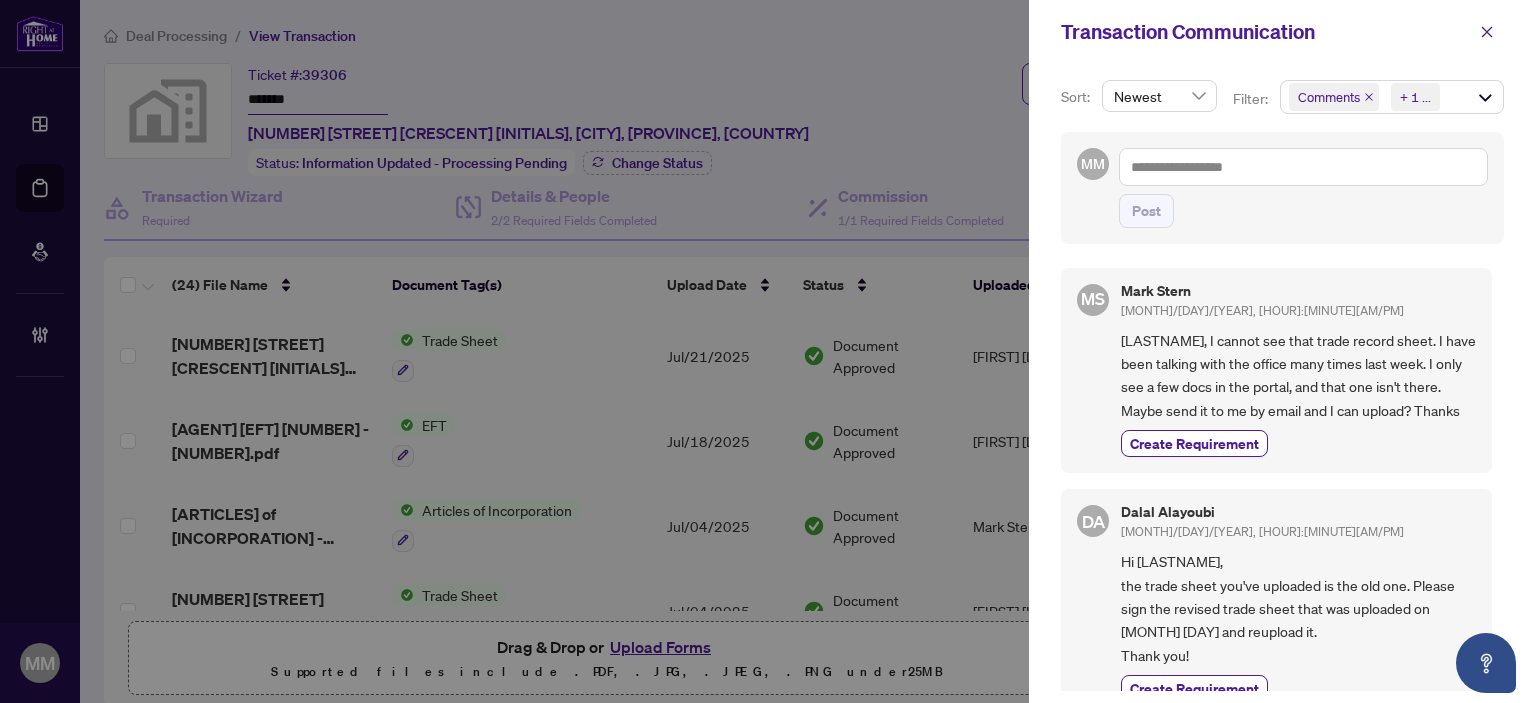 click 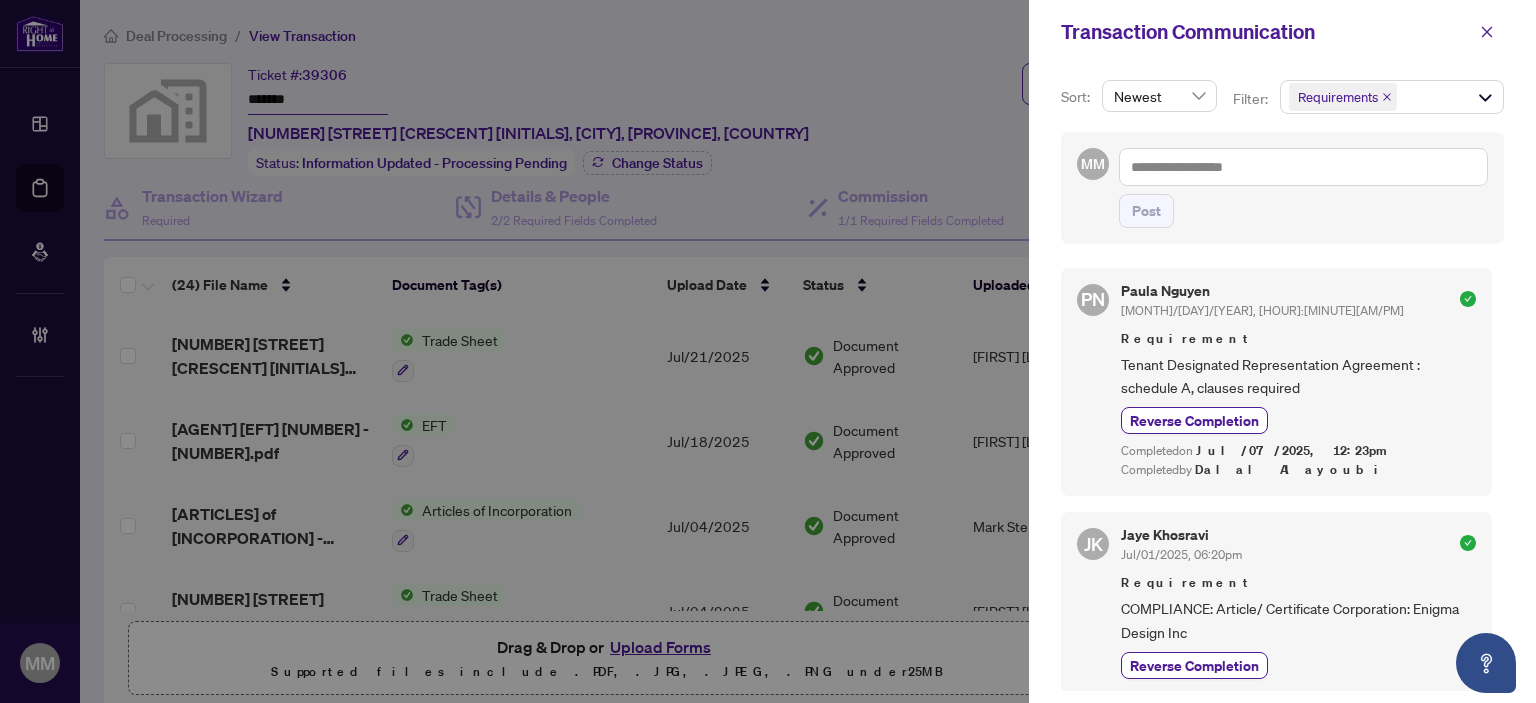 click 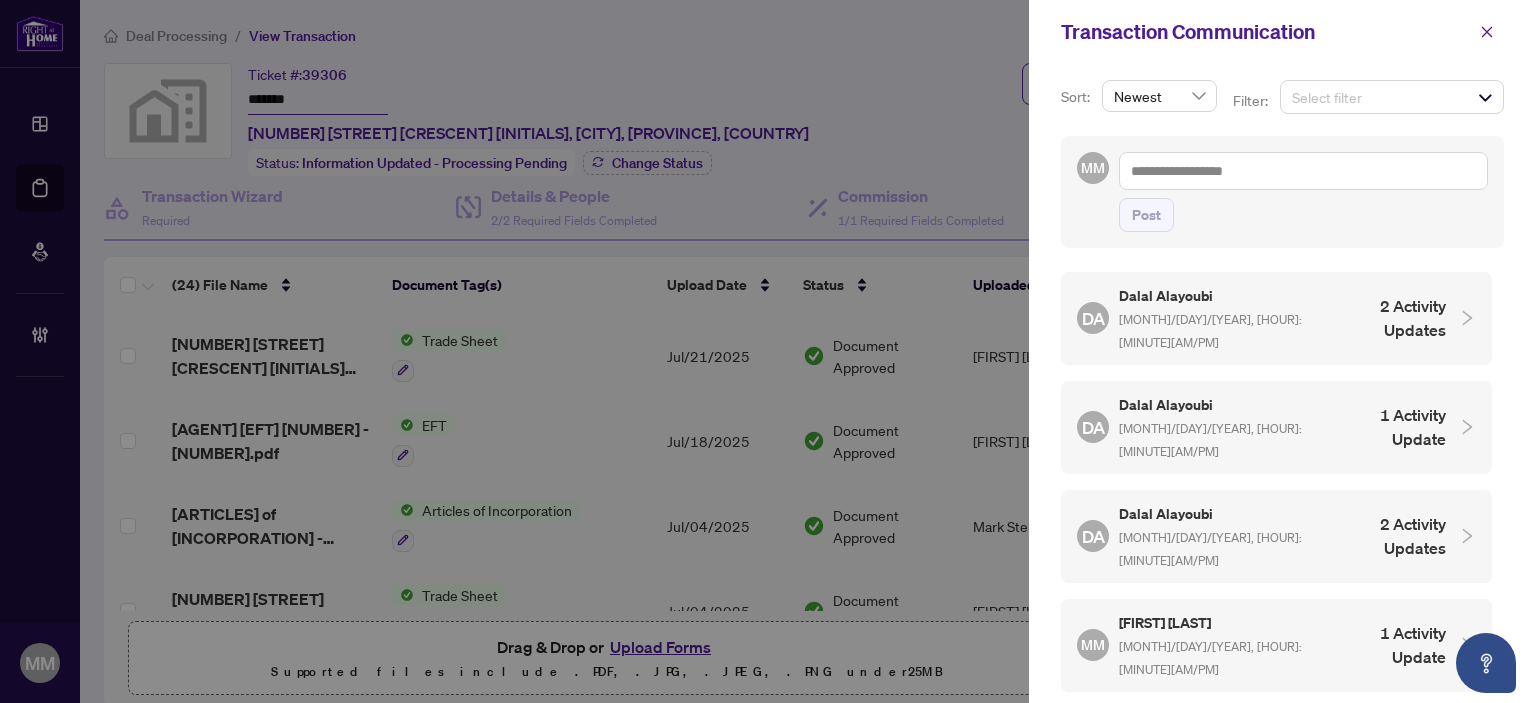click on "DA Dalal Alayoubi   Jul/21/2025, 04:06pm 2 Activity Updates" at bounding box center [1276, 318] 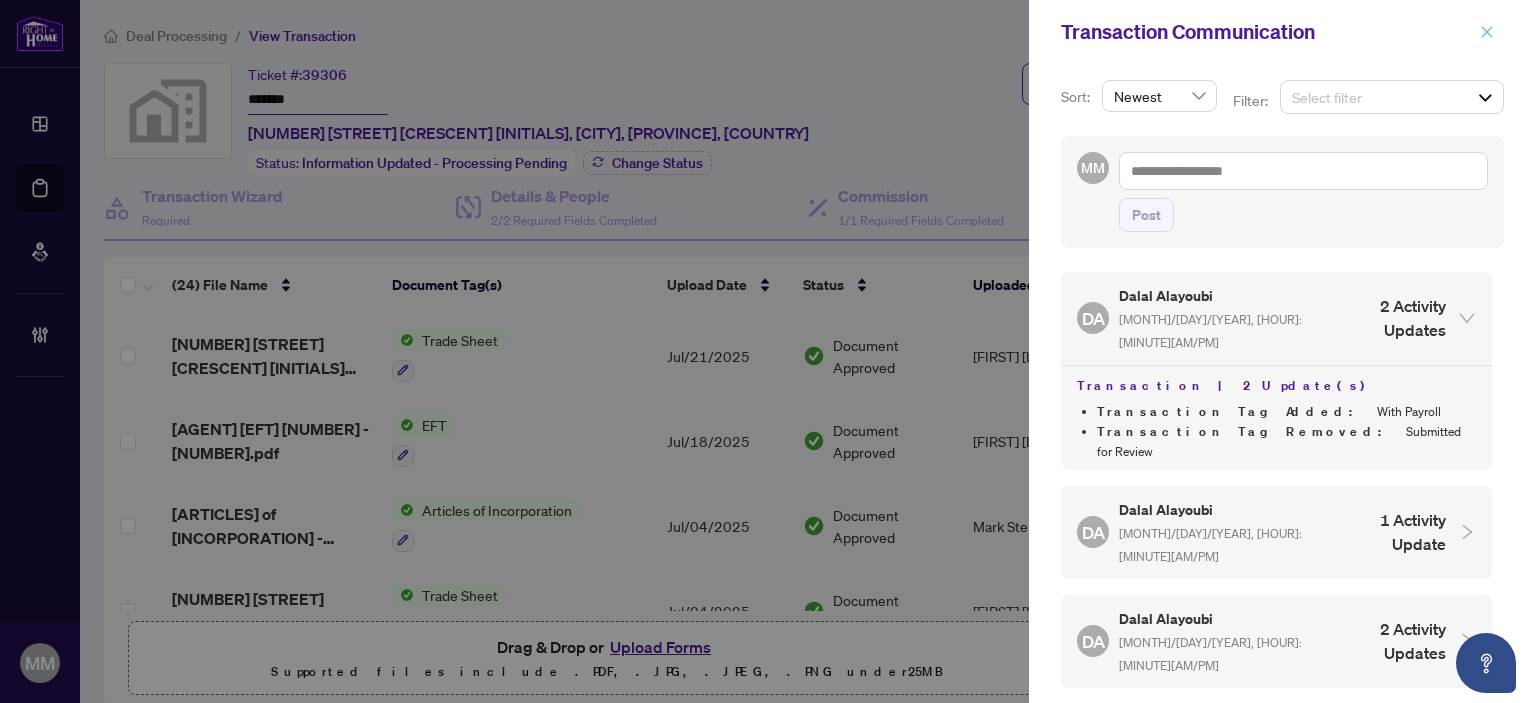 click at bounding box center [1487, 32] 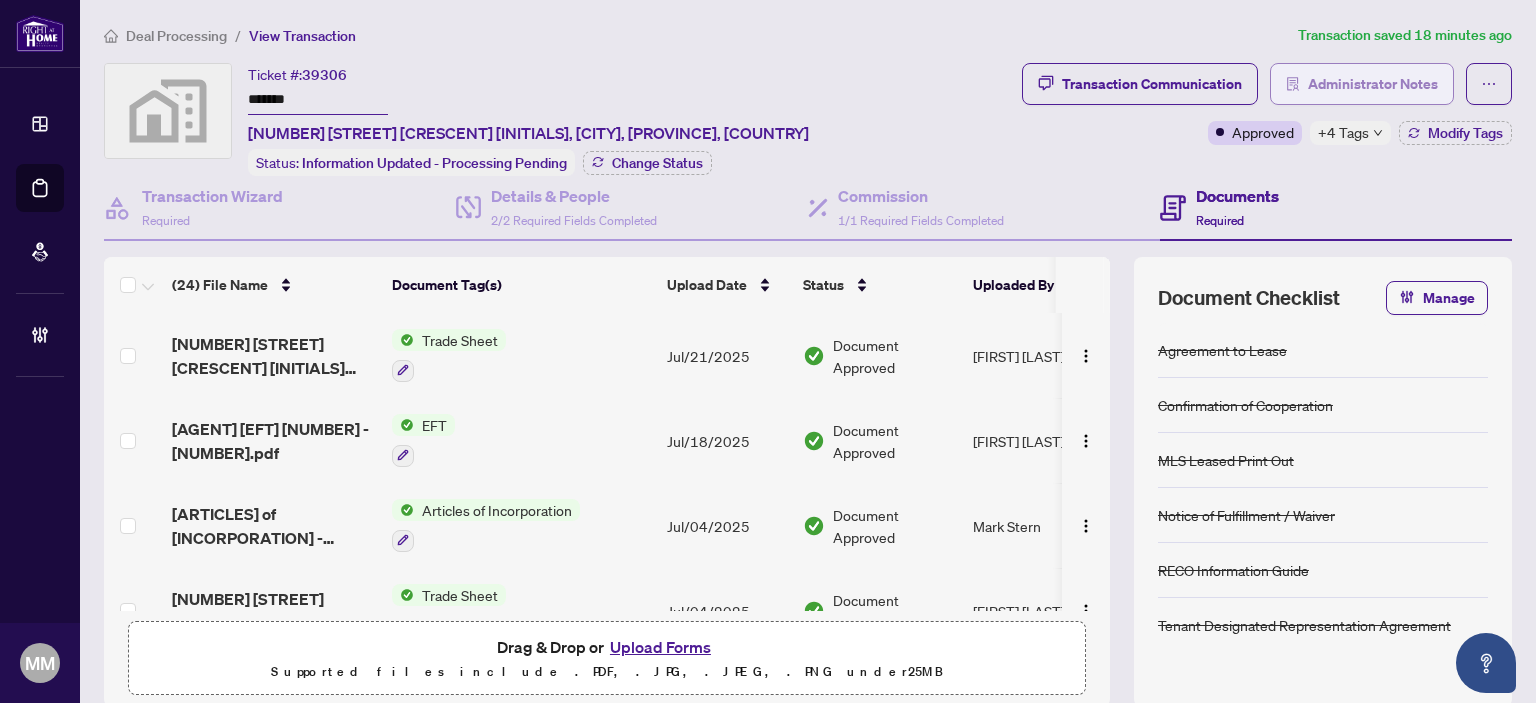 click on "Administrator Notes" at bounding box center [1373, 84] 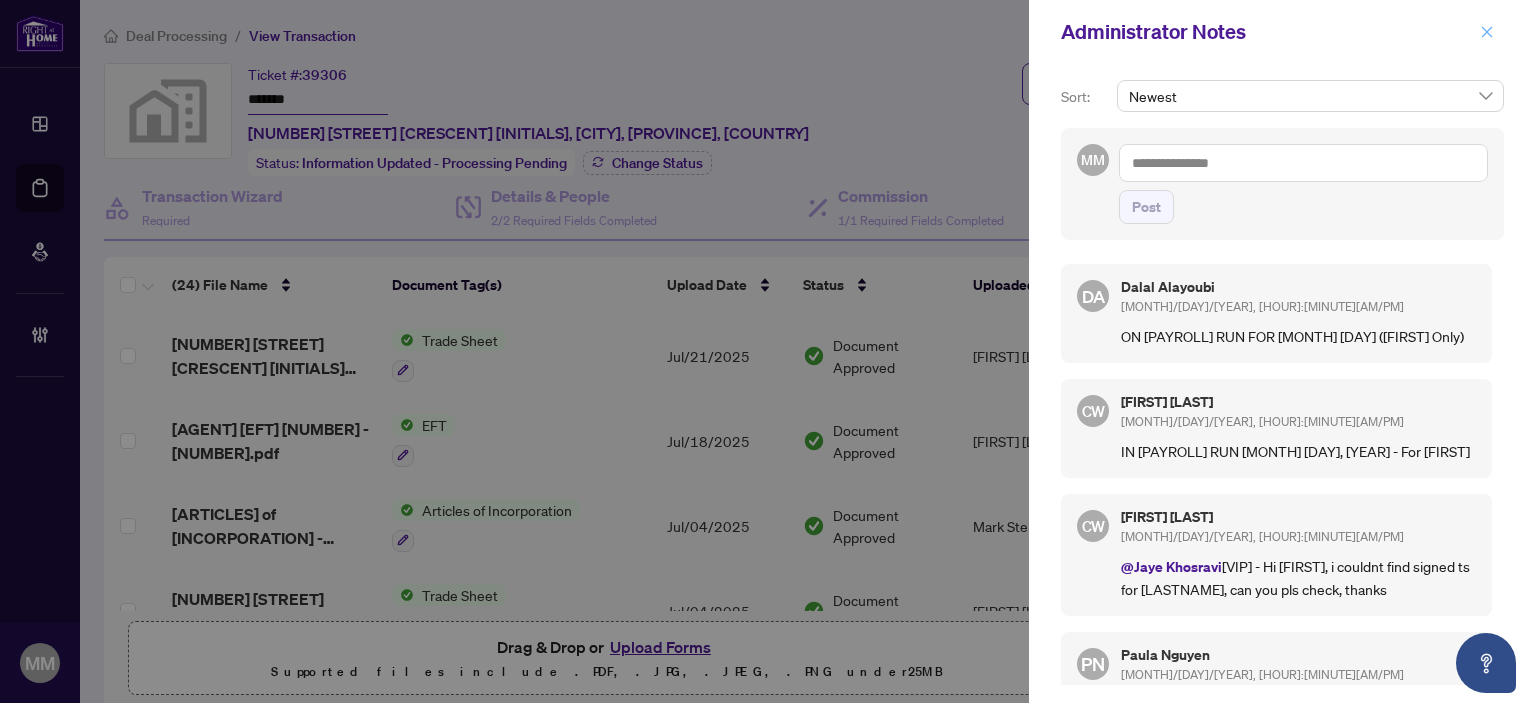 click 